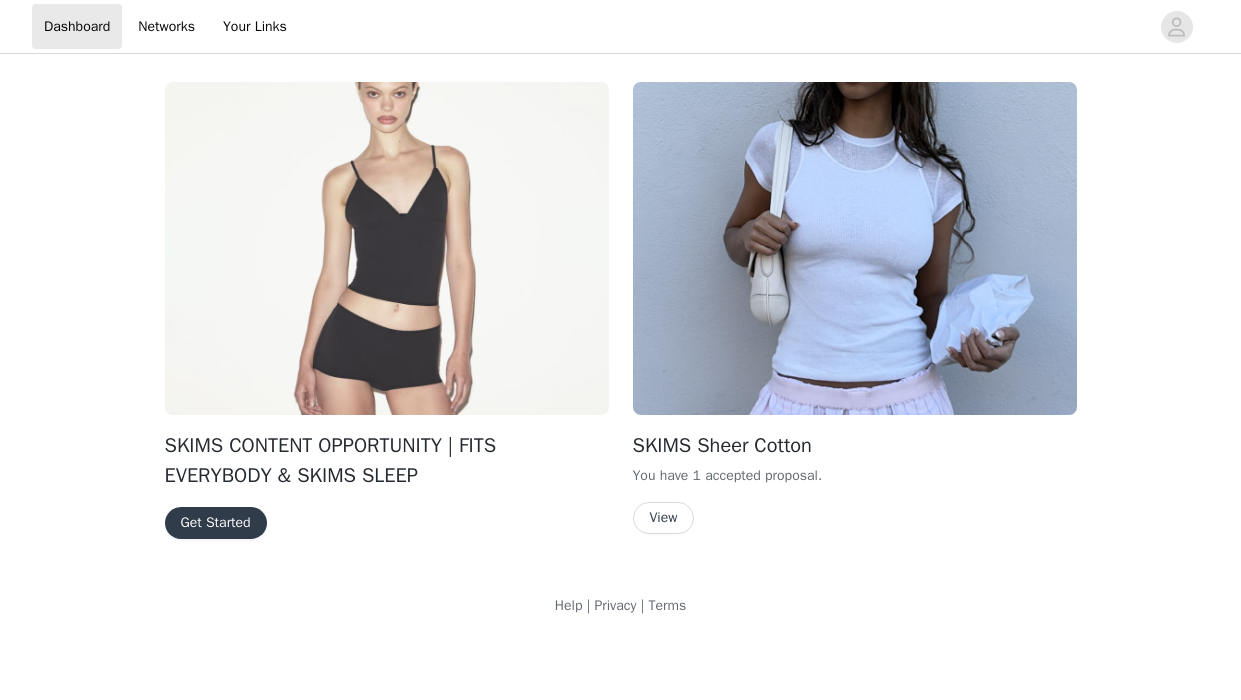 scroll, scrollTop: 0, scrollLeft: 0, axis: both 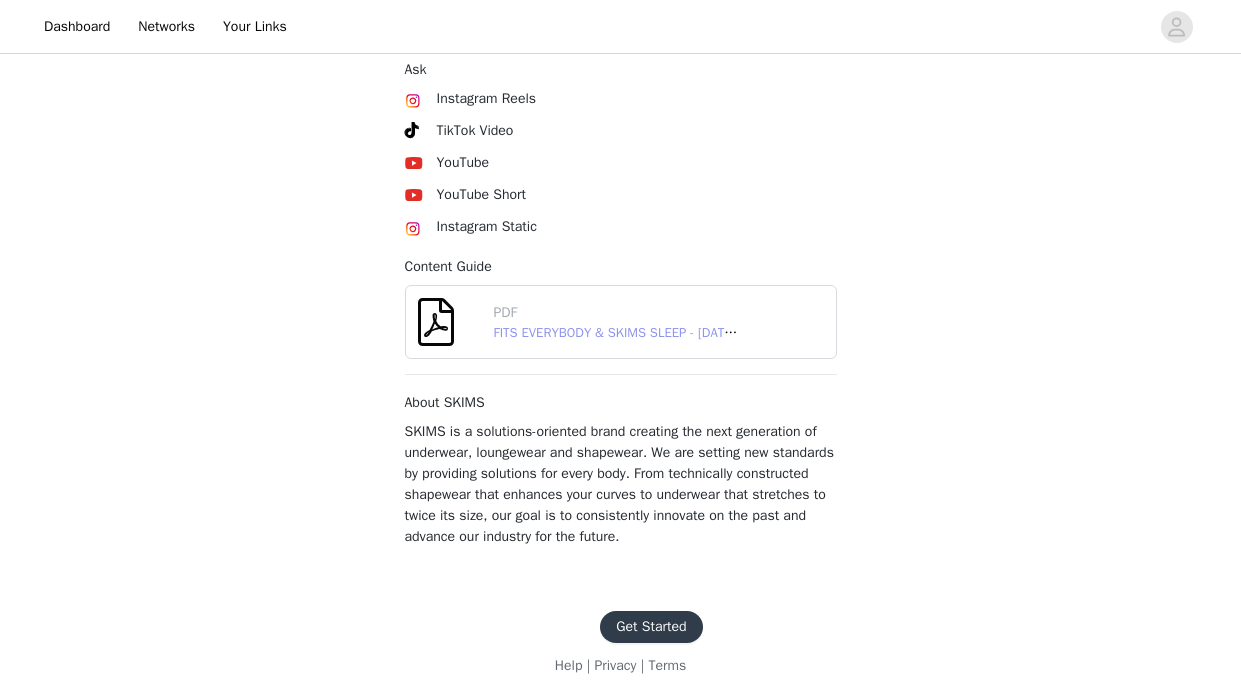 click on "FITS EVERYBODY & SKIMS SLEEP - [DATE] GRIN.pdf" at bounding box center [642, 332] 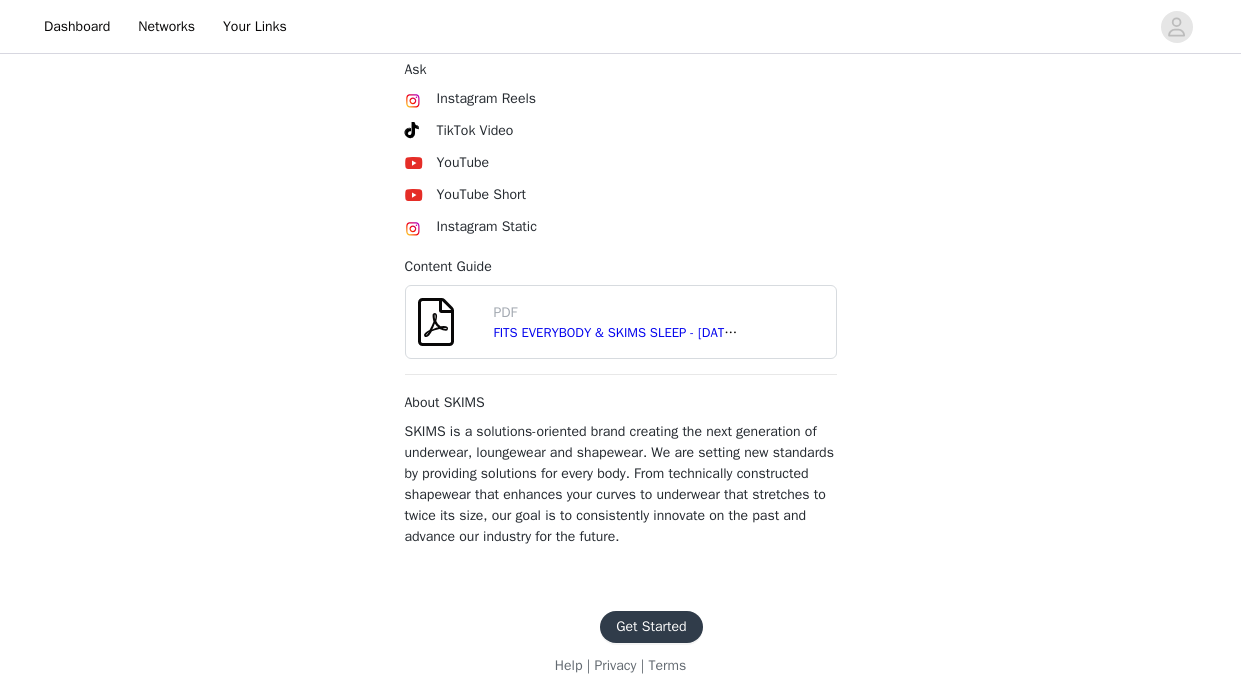 click on "Get Started" at bounding box center [651, 627] 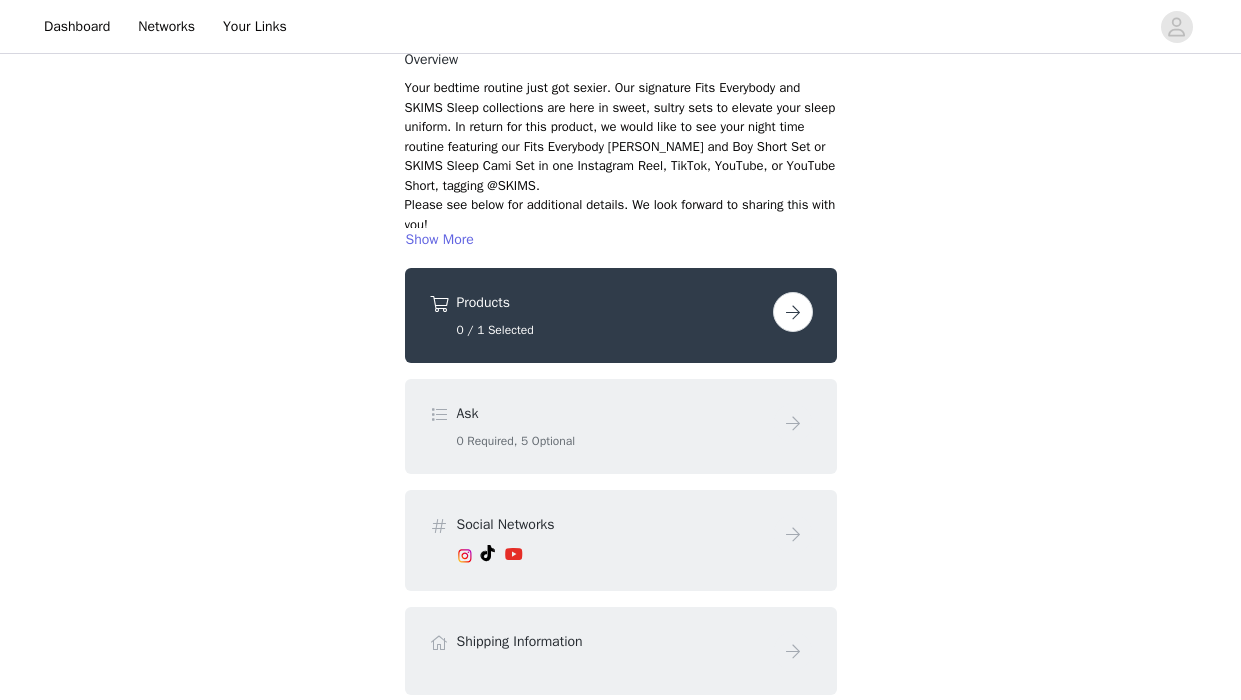 scroll, scrollTop: 189, scrollLeft: 0, axis: vertical 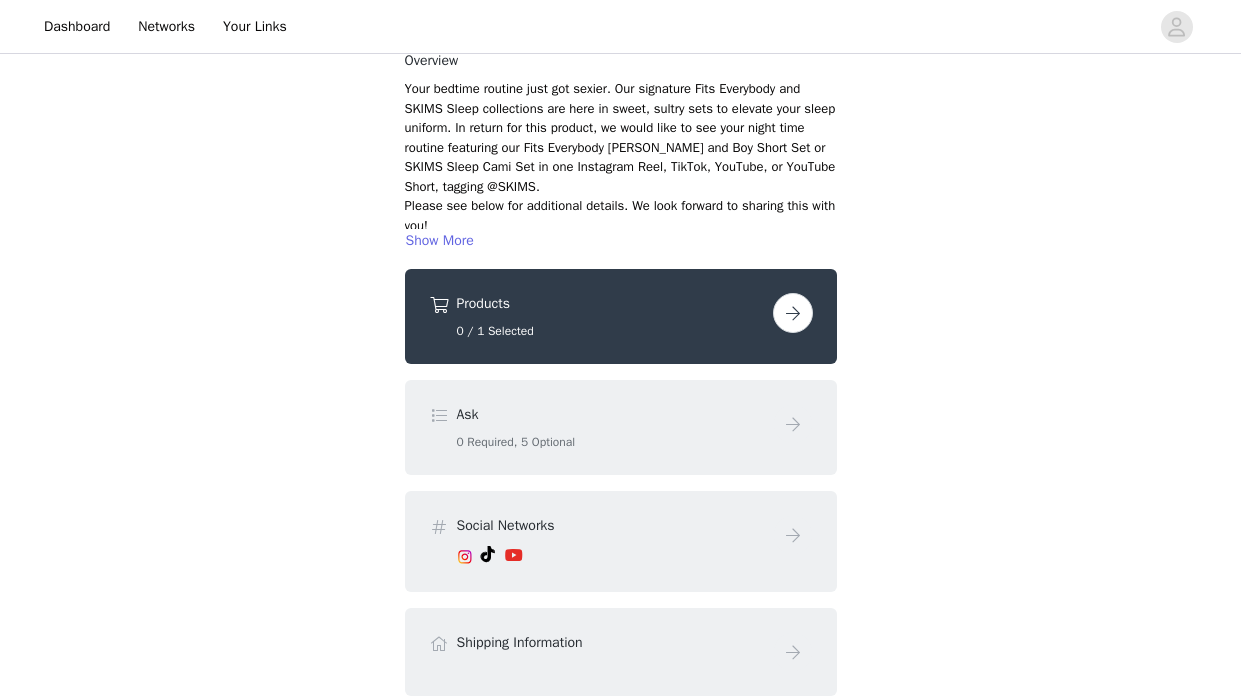 click at bounding box center [793, 313] 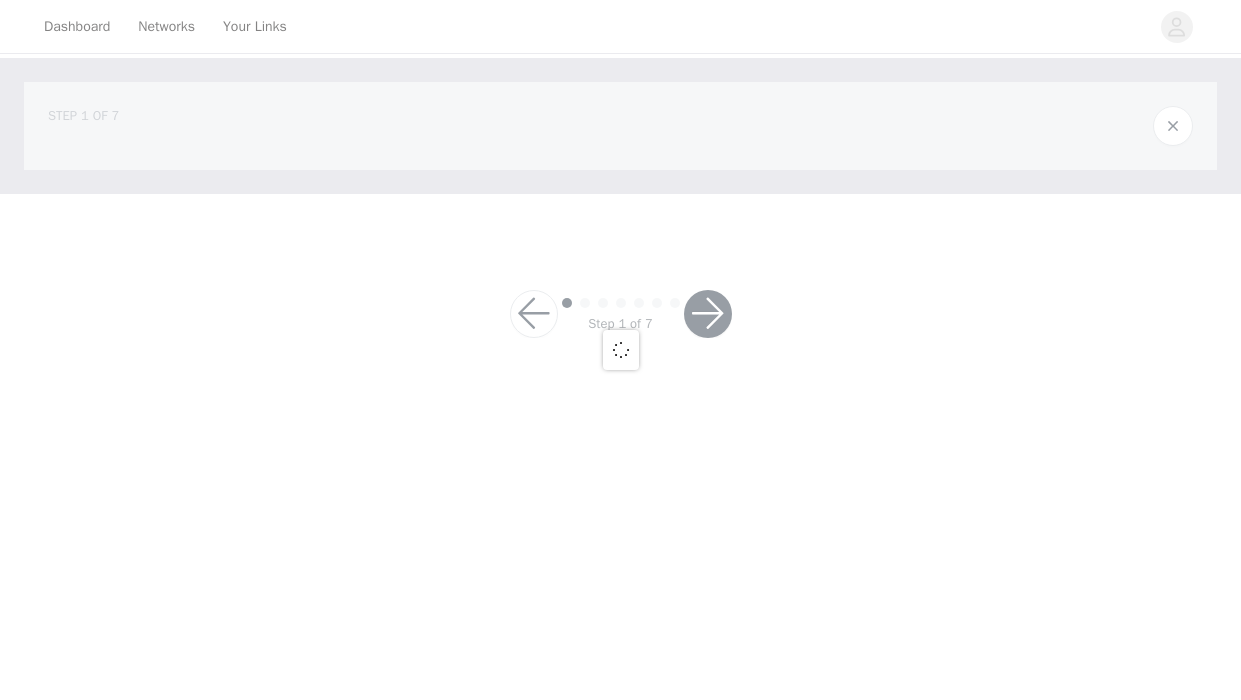 scroll, scrollTop: 0, scrollLeft: 0, axis: both 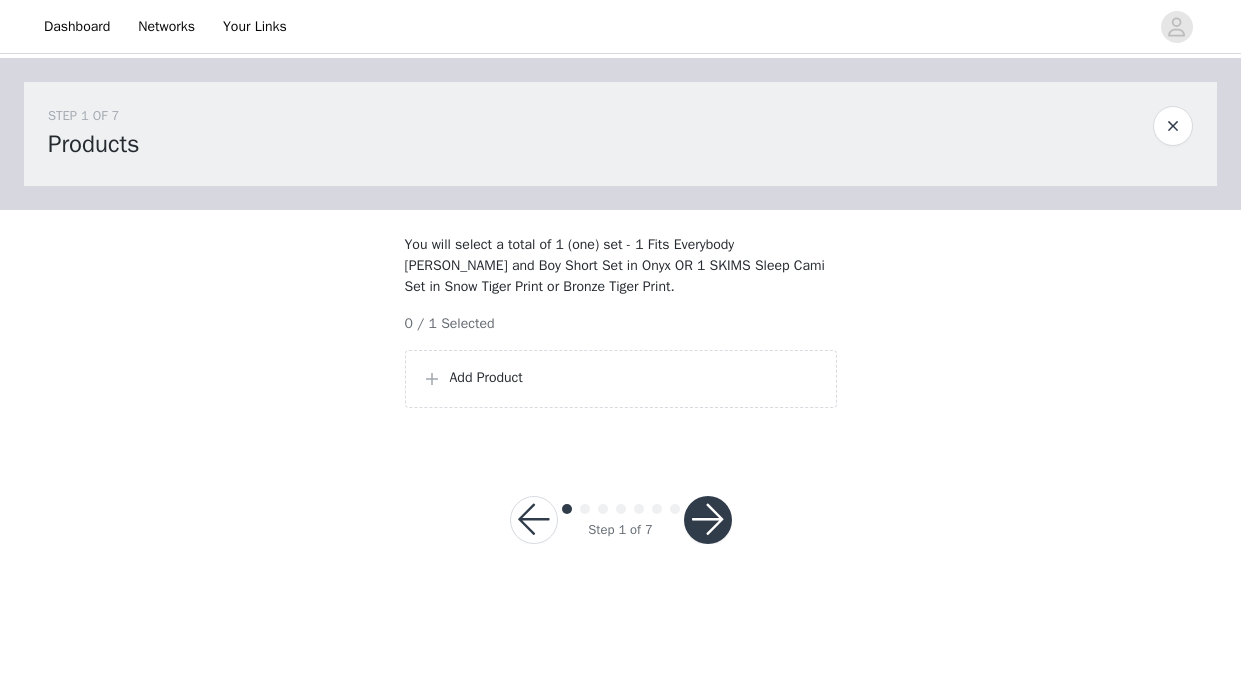 click on "Add Product" at bounding box center (635, 377) 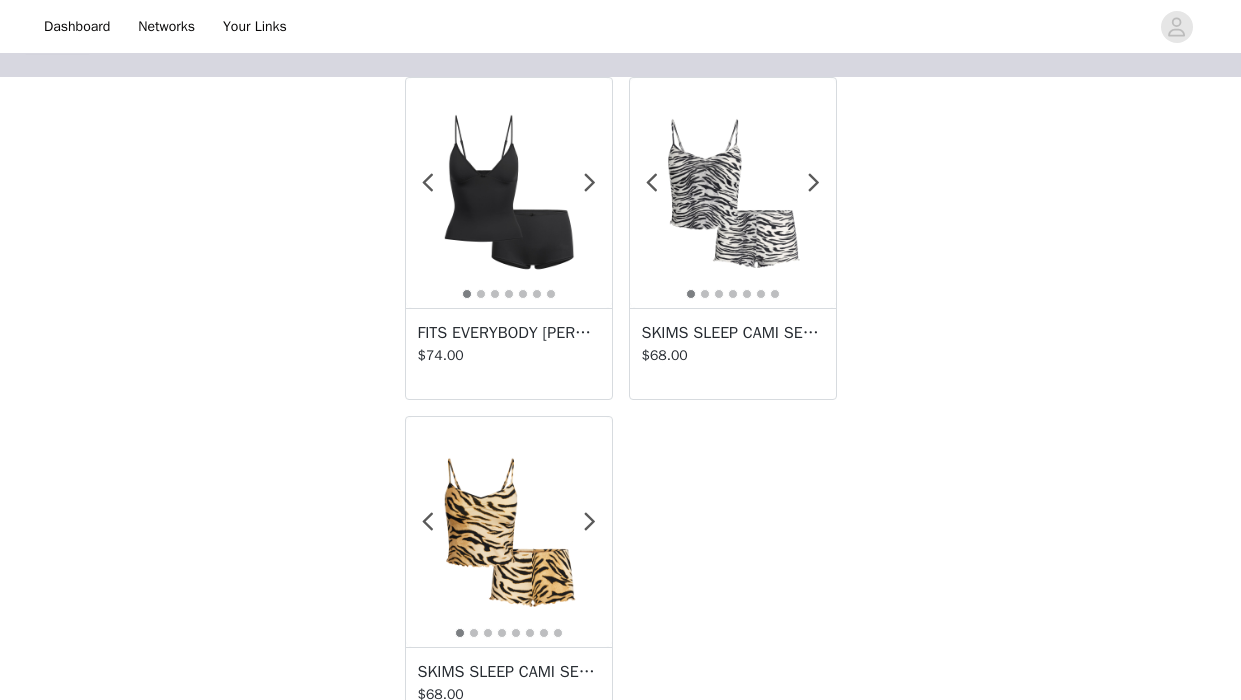 scroll, scrollTop: 132, scrollLeft: 0, axis: vertical 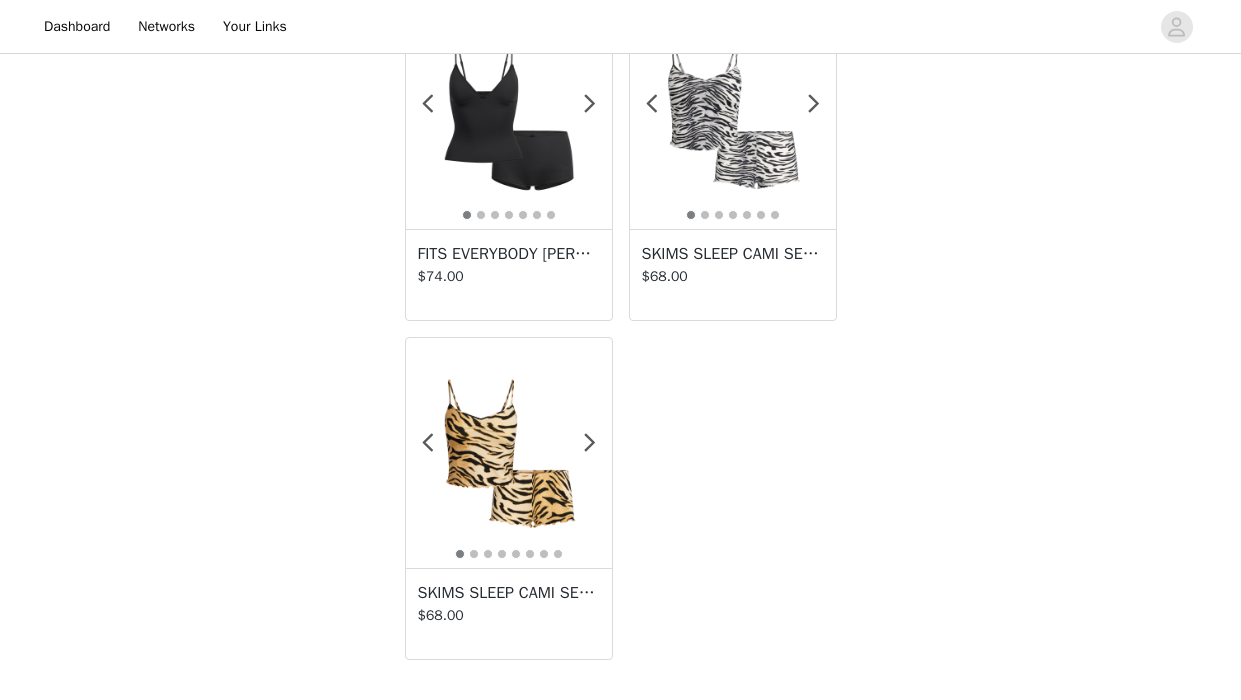 click at bounding box center [509, 114] 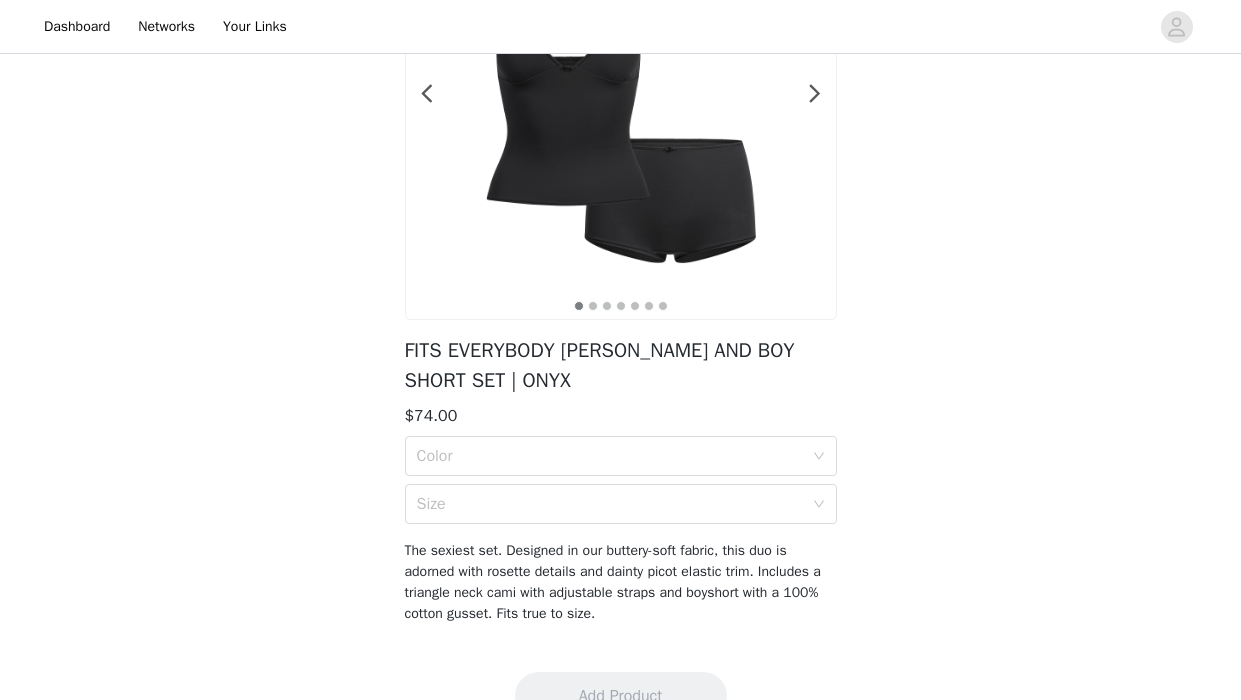 scroll, scrollTop: 286, scrollLeft: 0, axis: vertical 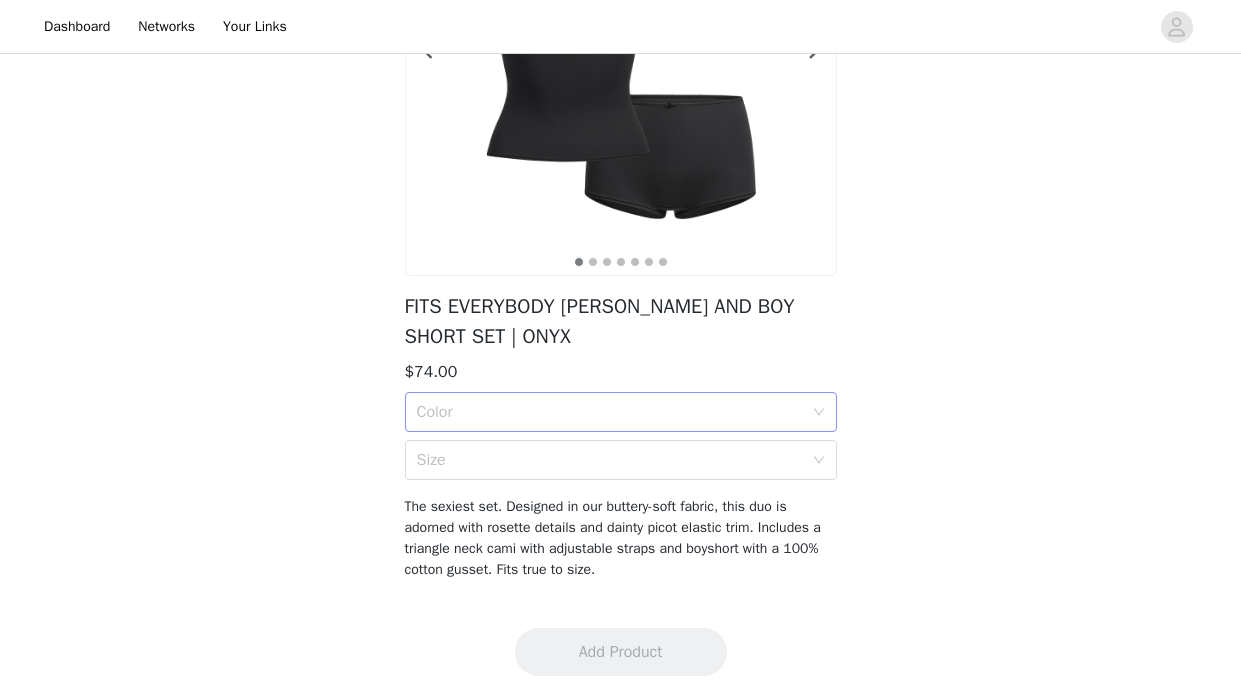 click on "Color" at bounding box center [610, 412] 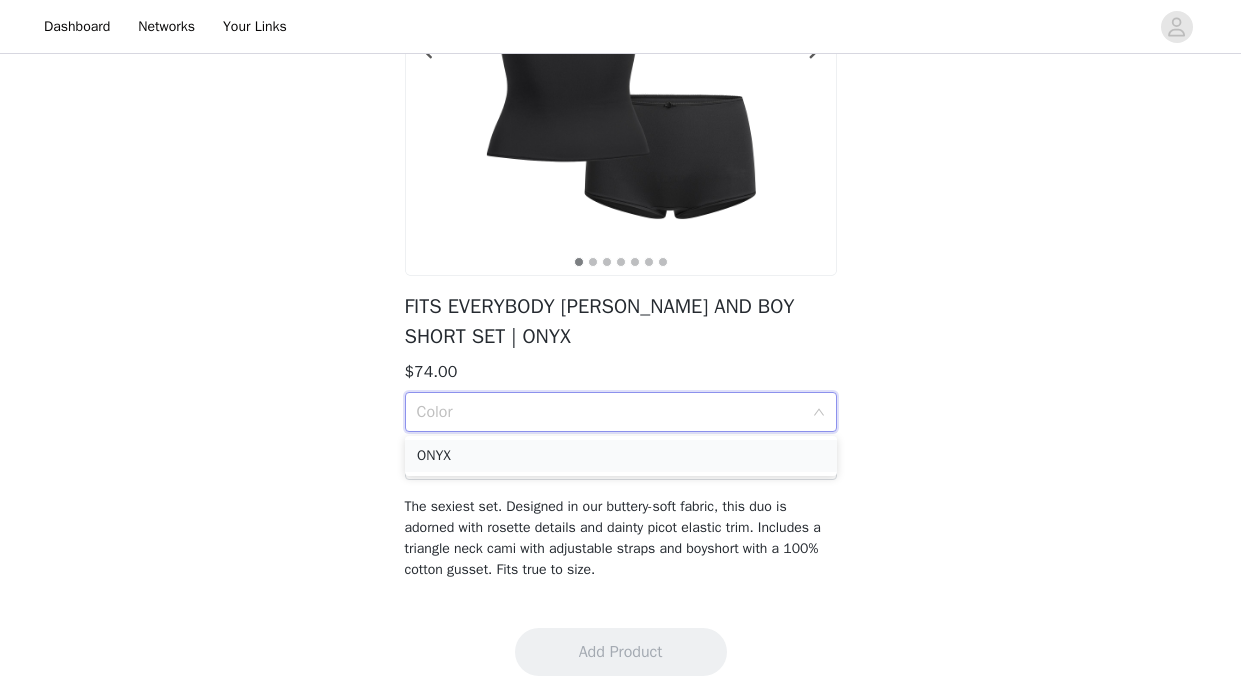 click on "ONYX" at bounding box center (621, 456) 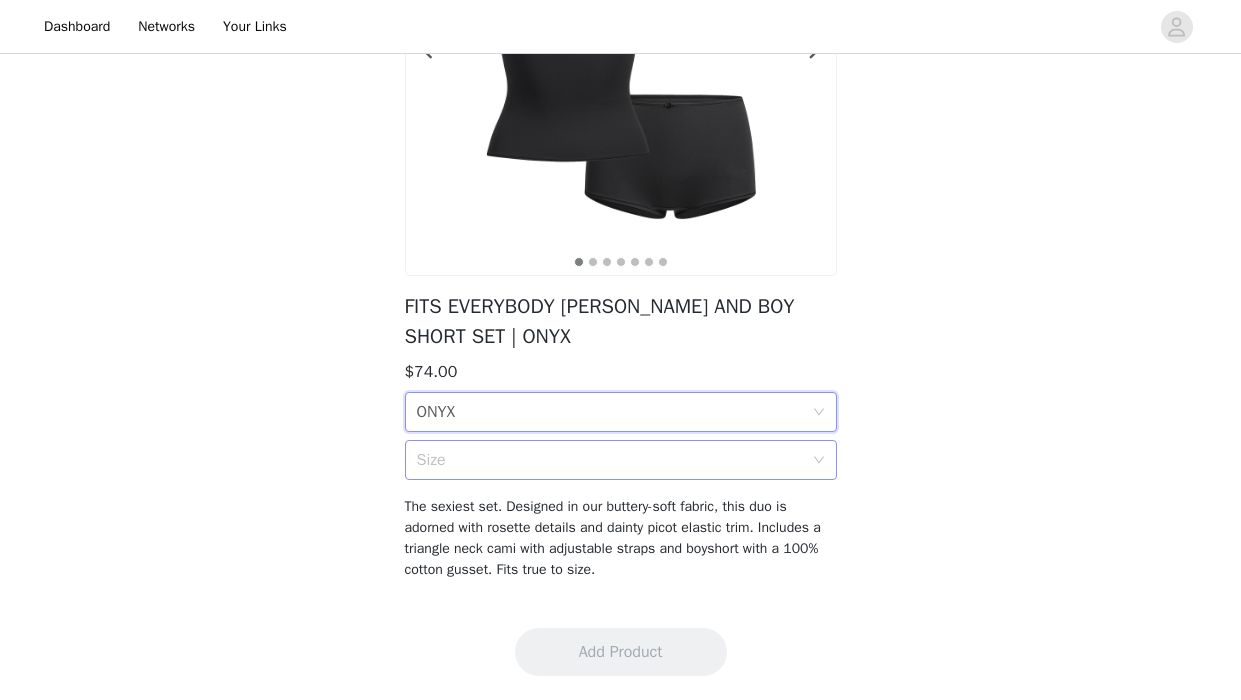 click on "Size" at bounding box center (610, 460) 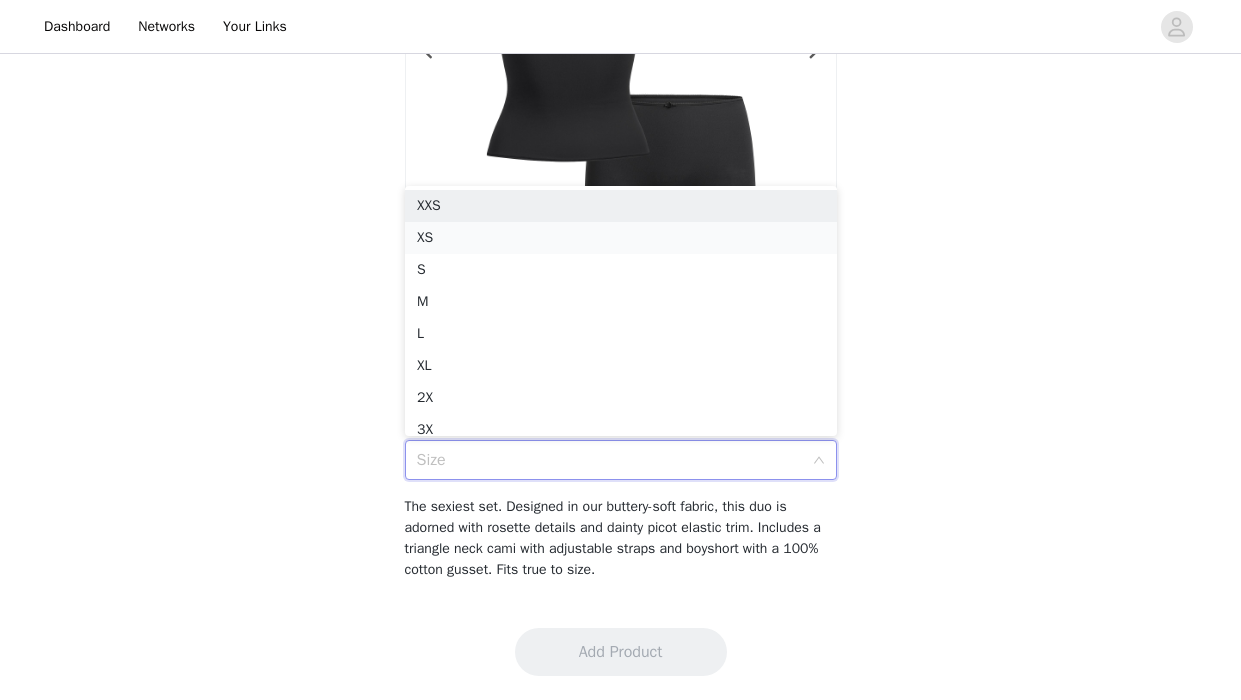 scroll, scrollTop: 10, scrollLeft: 0, axis: vertical 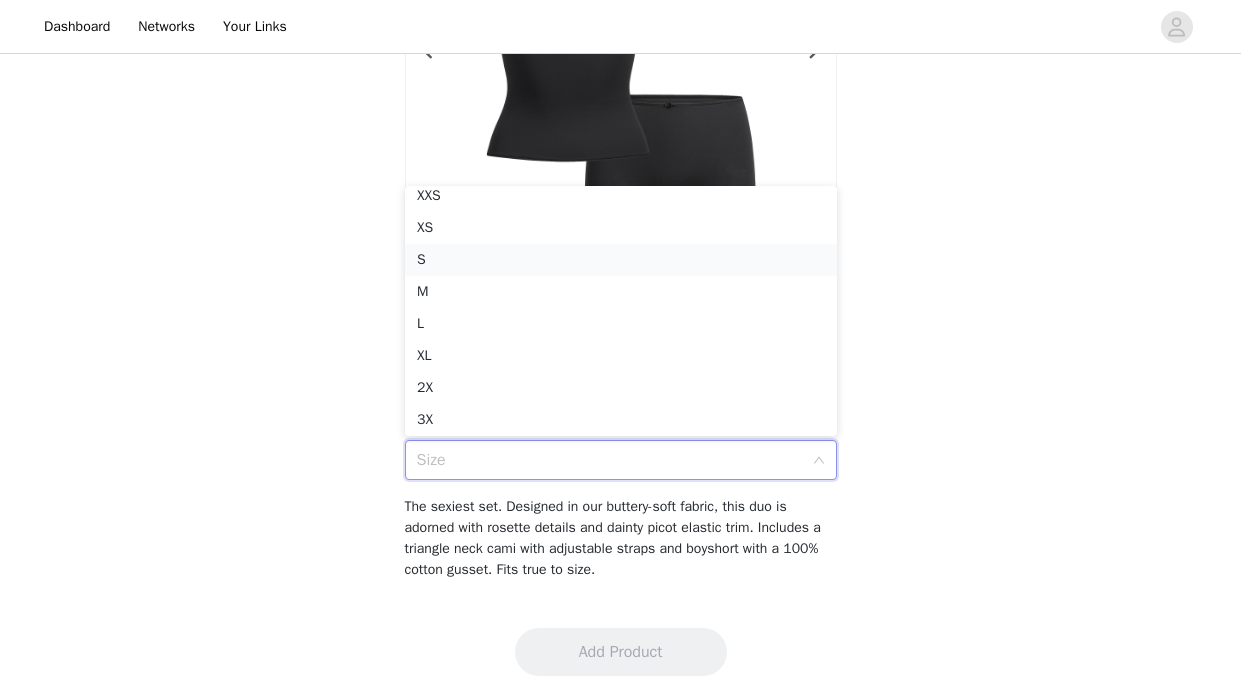 click on "S" at bounding box center [621, 260] 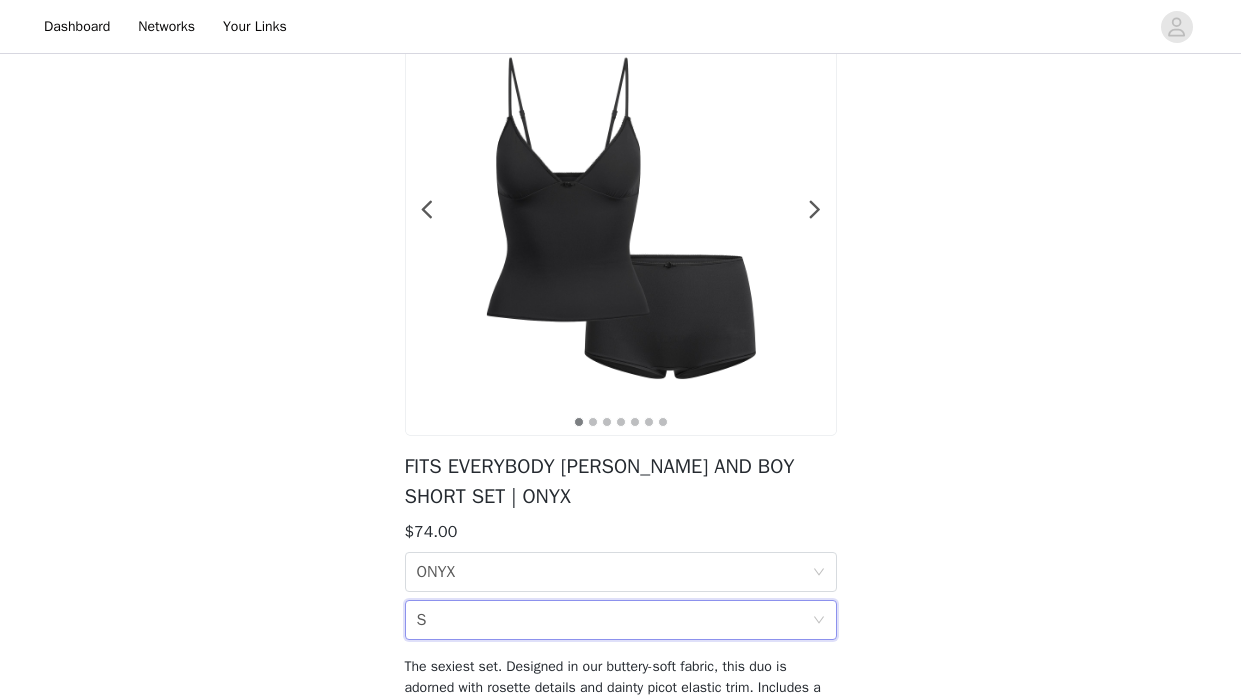 scroll, scrollTop: 123, scrollLeft: 0, axis: vertical 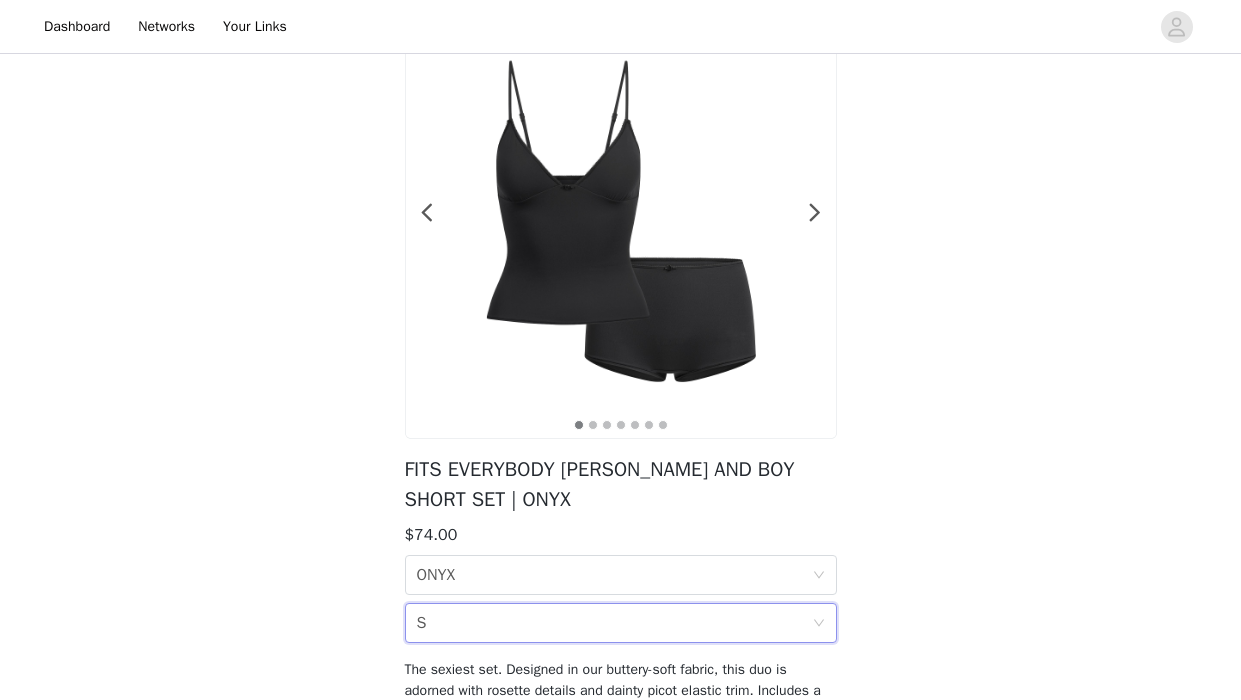 click at bounding box center (621, 223) 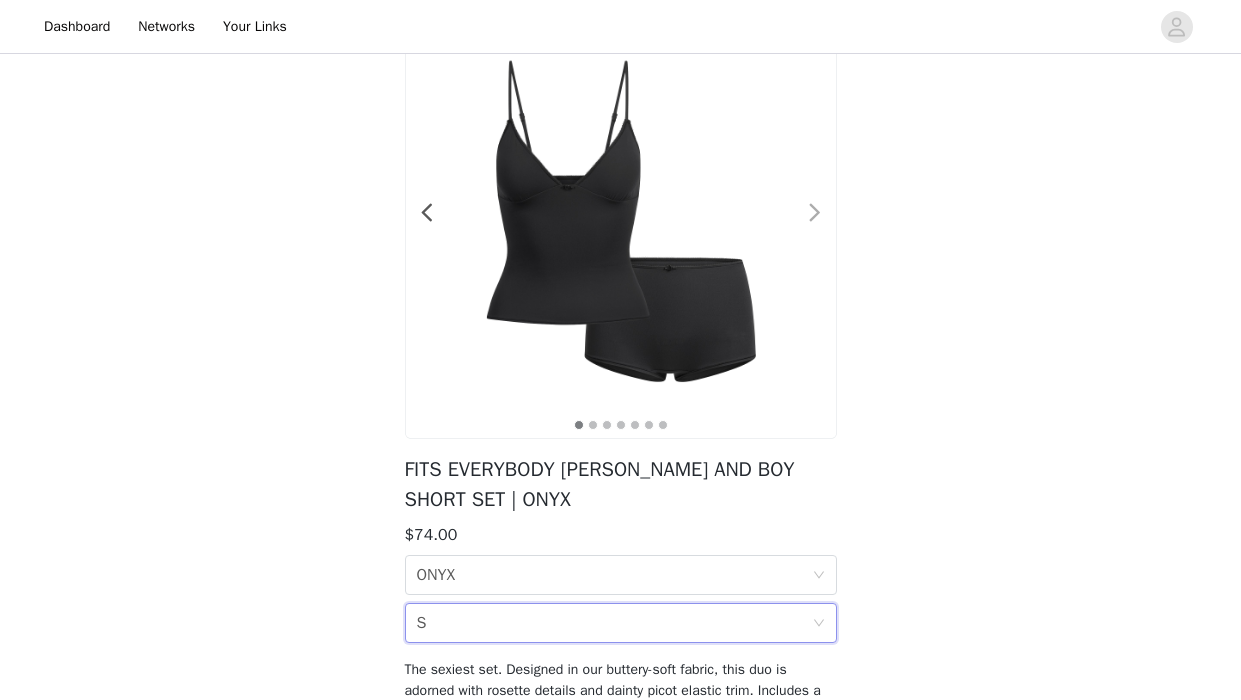 click at bounding box center [815, 213] 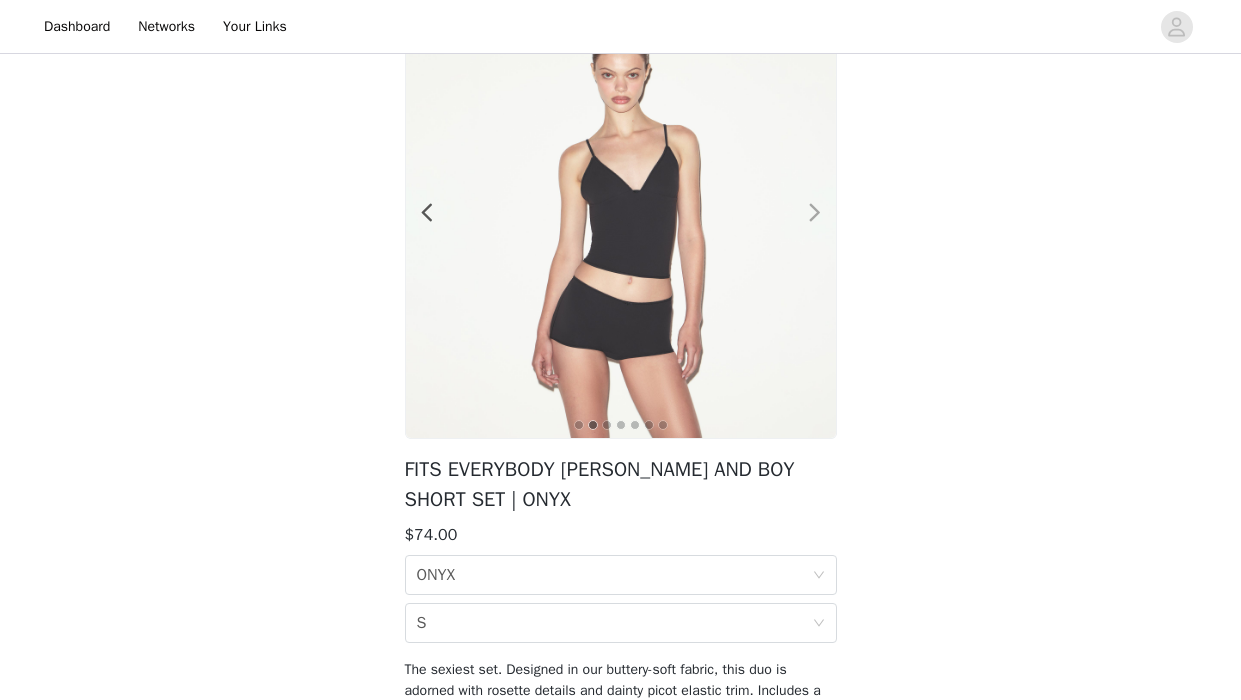 click at bounding box center (815, 213) 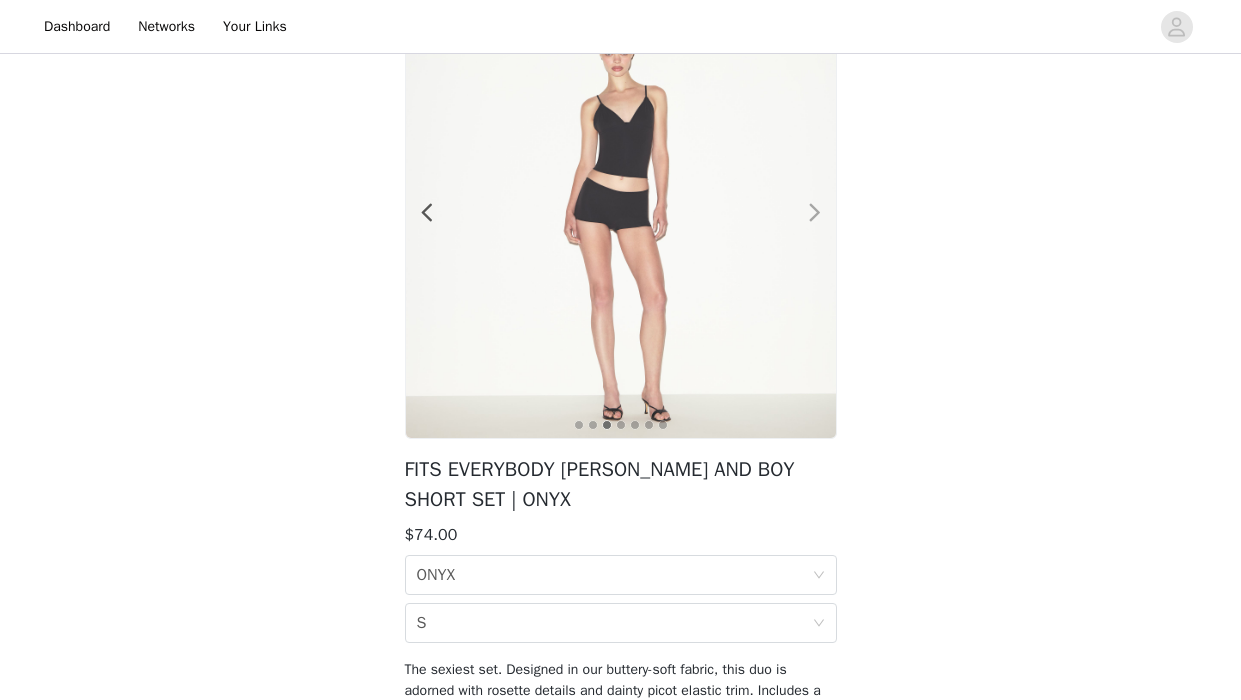 click at bounding box center (815, 213) 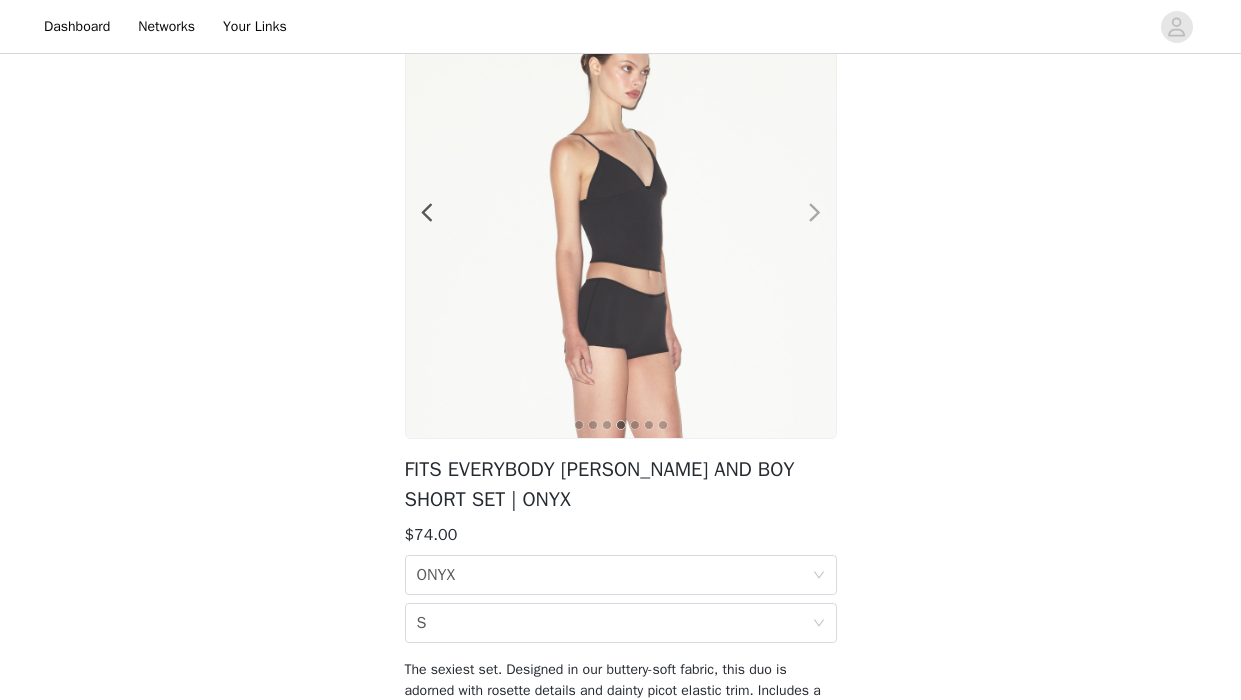 click at bounding box center [815, 213] 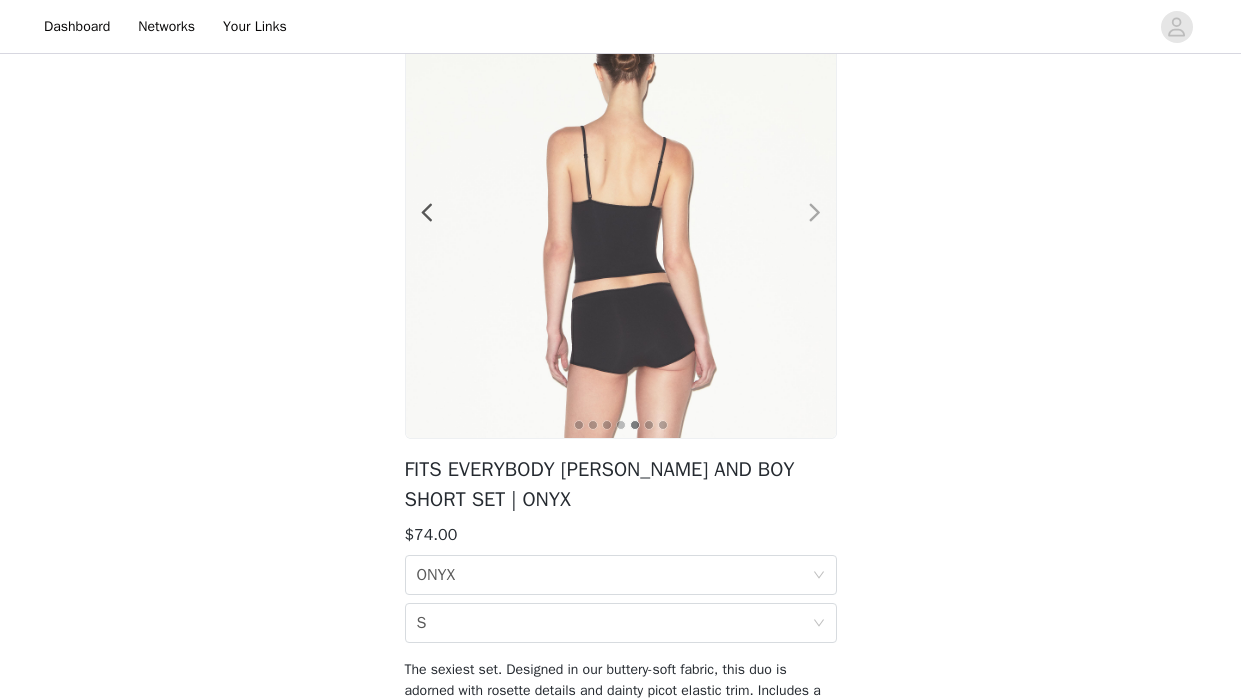 click at bounding box center (815, 213) 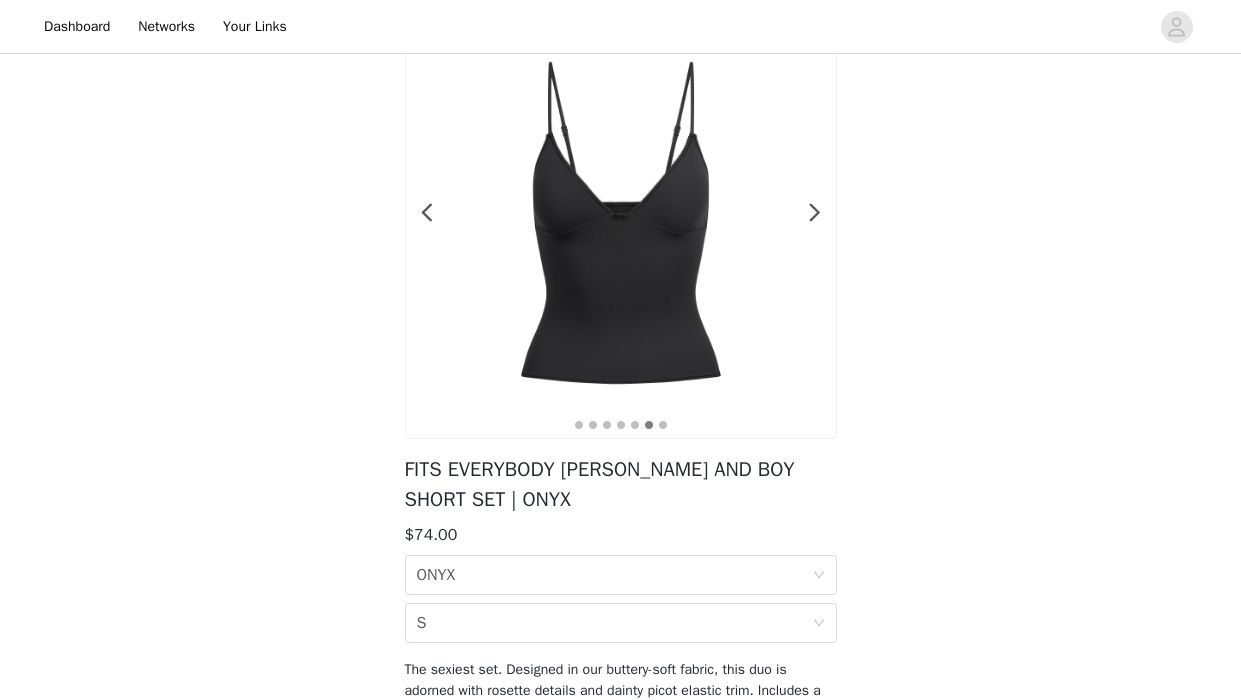 scroll, scrollTop: 286, scrollLeft: 0, axis: vertical 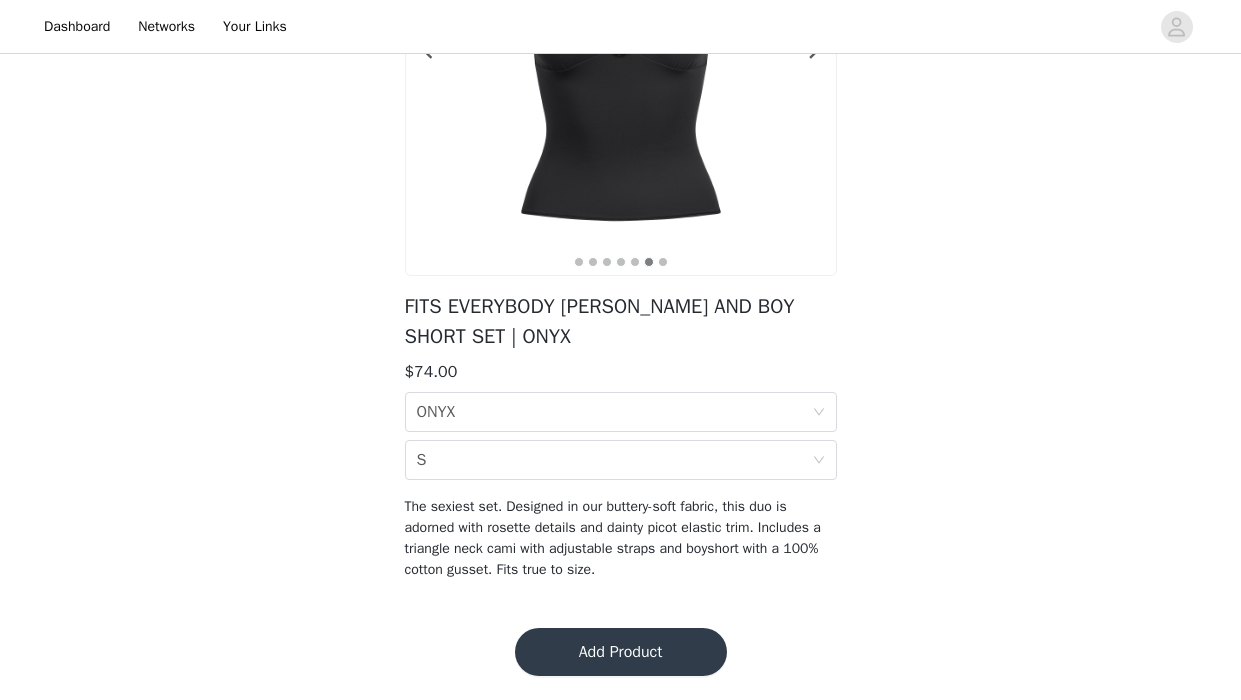click on "Add Product" at bounding box center [621, 652] 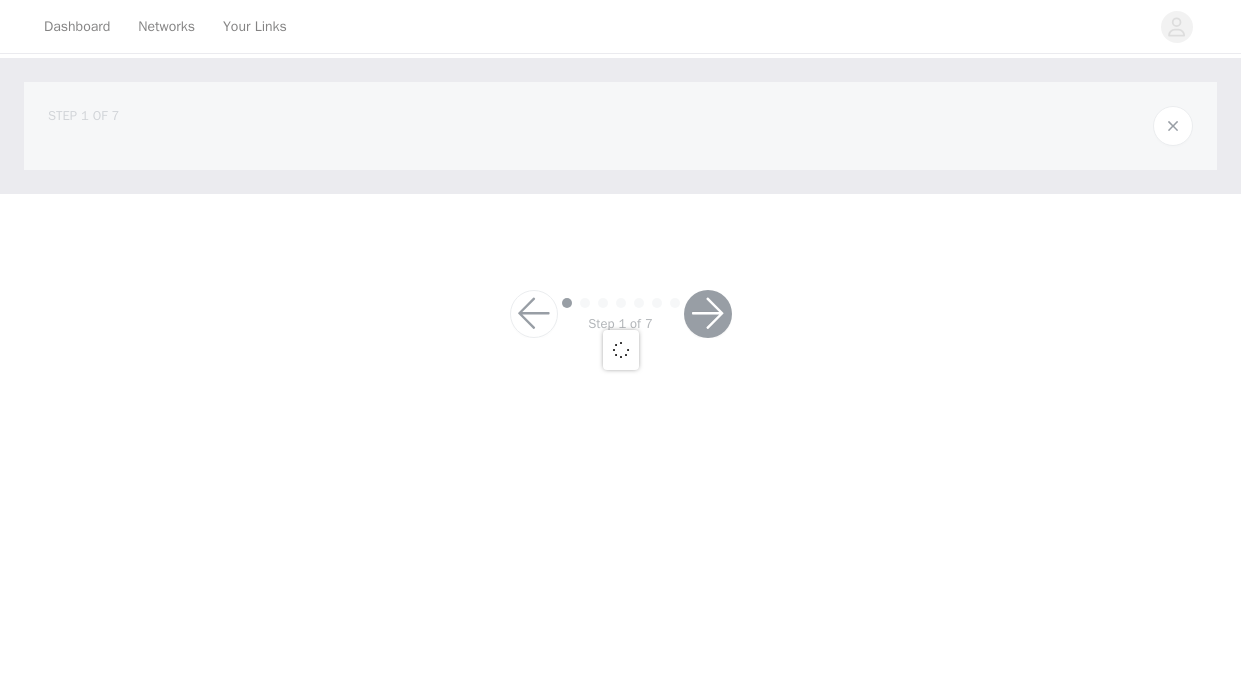 scroll, scrollTop: 0, scrollLeft: 0, axis: both 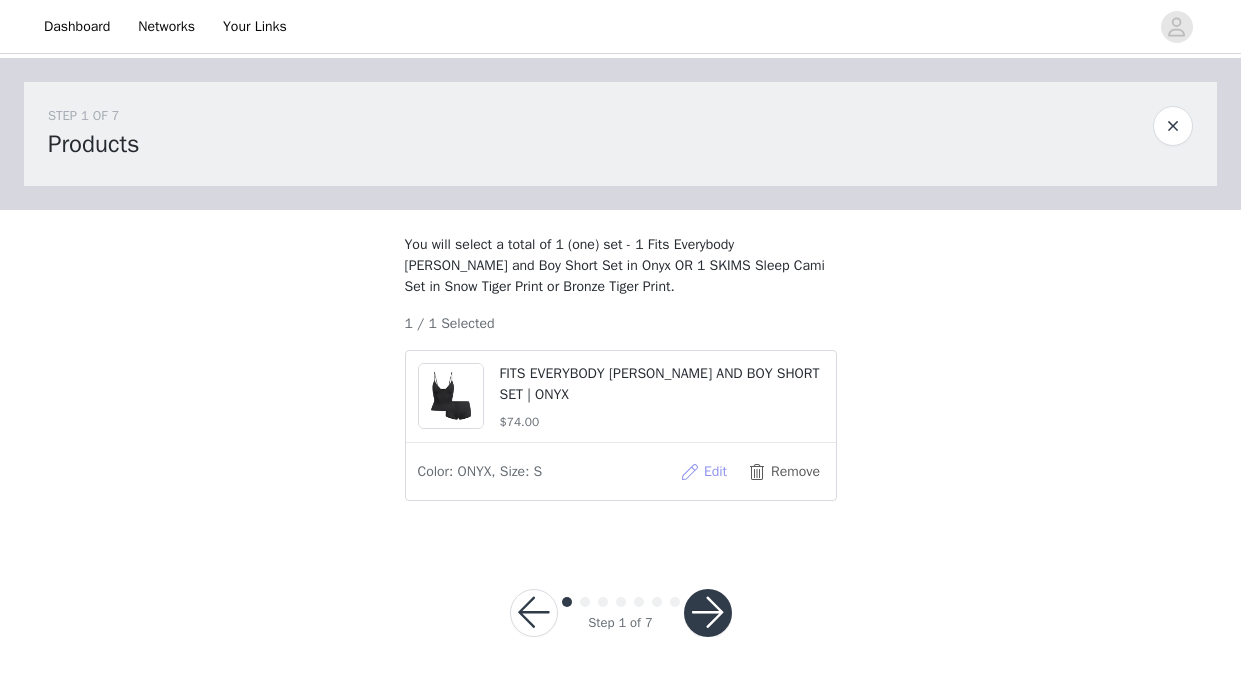 click on "Edit" at bounding box center [704, 472] 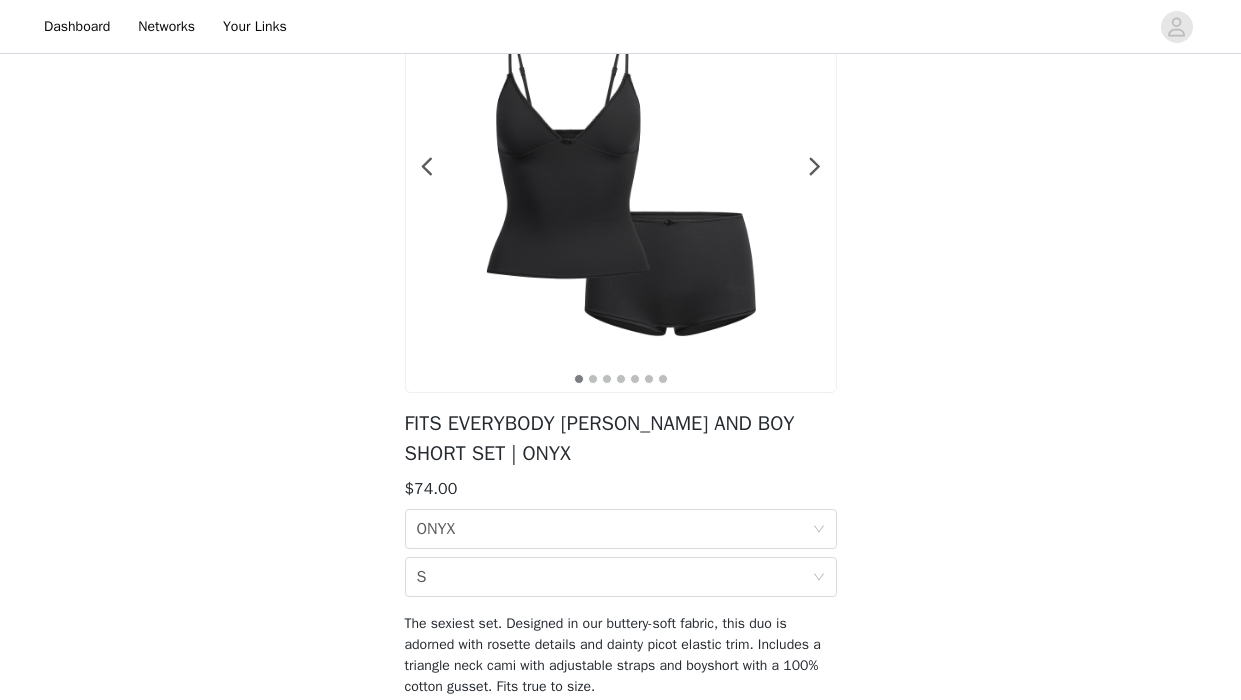 scroll, scrollTop: 0, scrollLeft: 0, axis: both 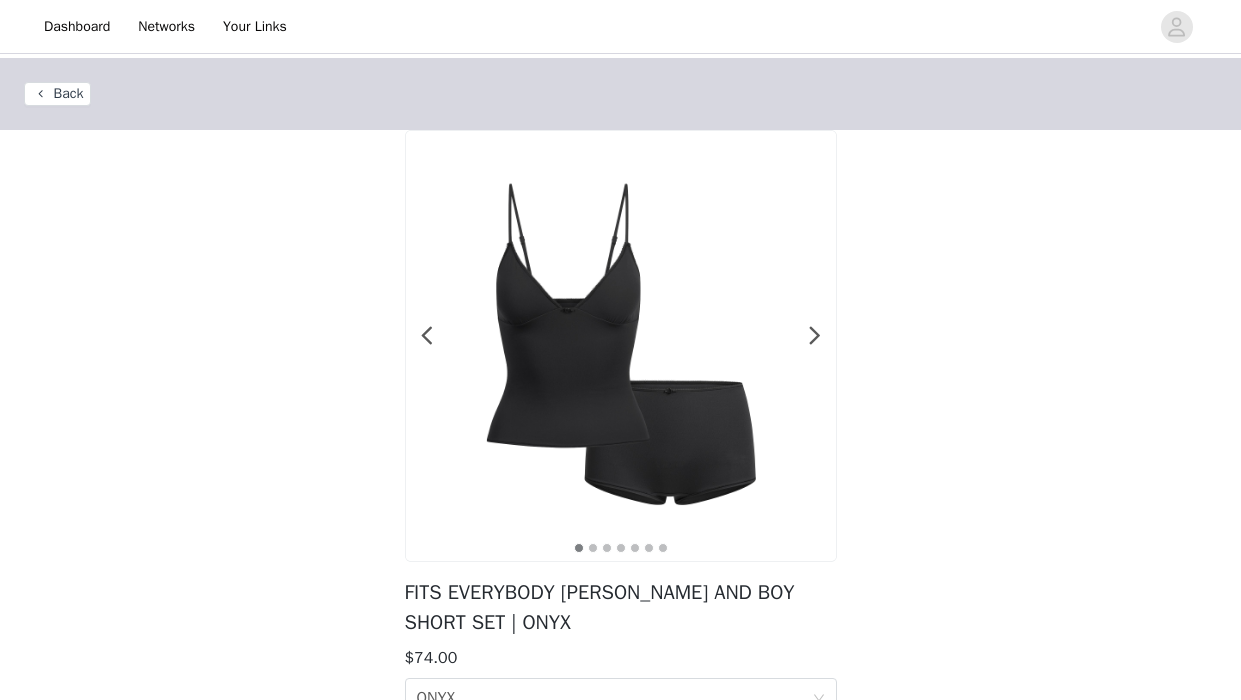 click on "Back" at bounding box center (57, 94) 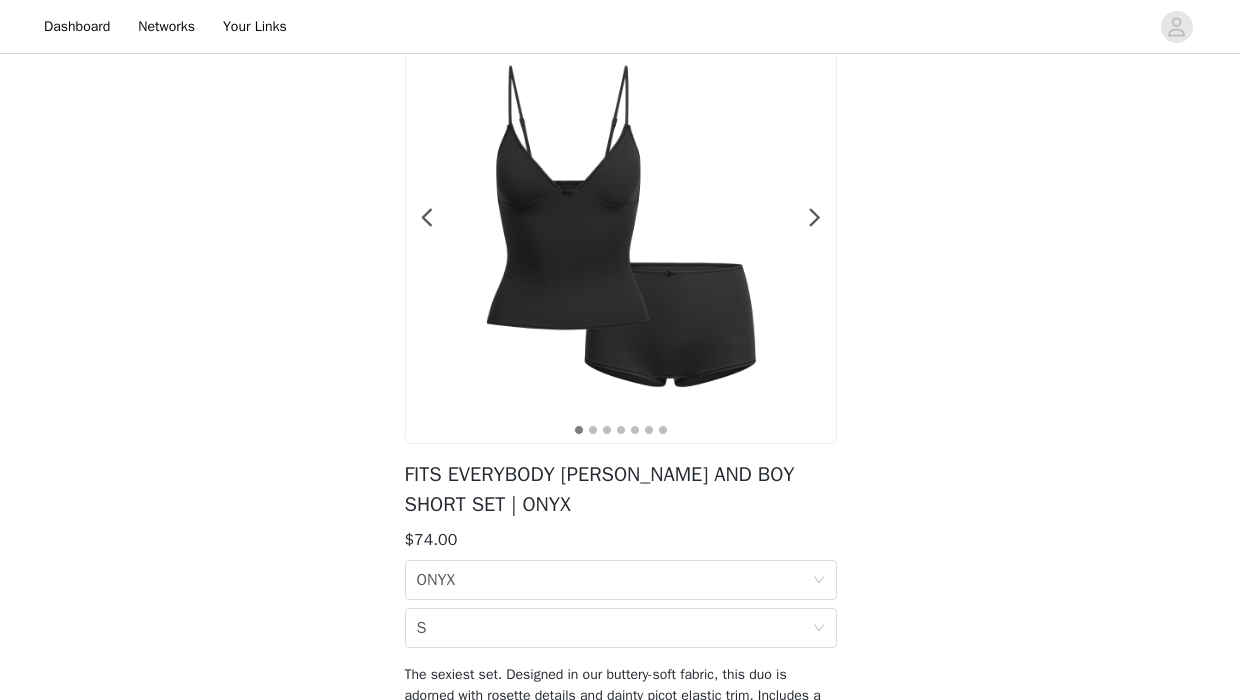 scroll, scrollTop: 0, scrollLeft: 0, axis: both 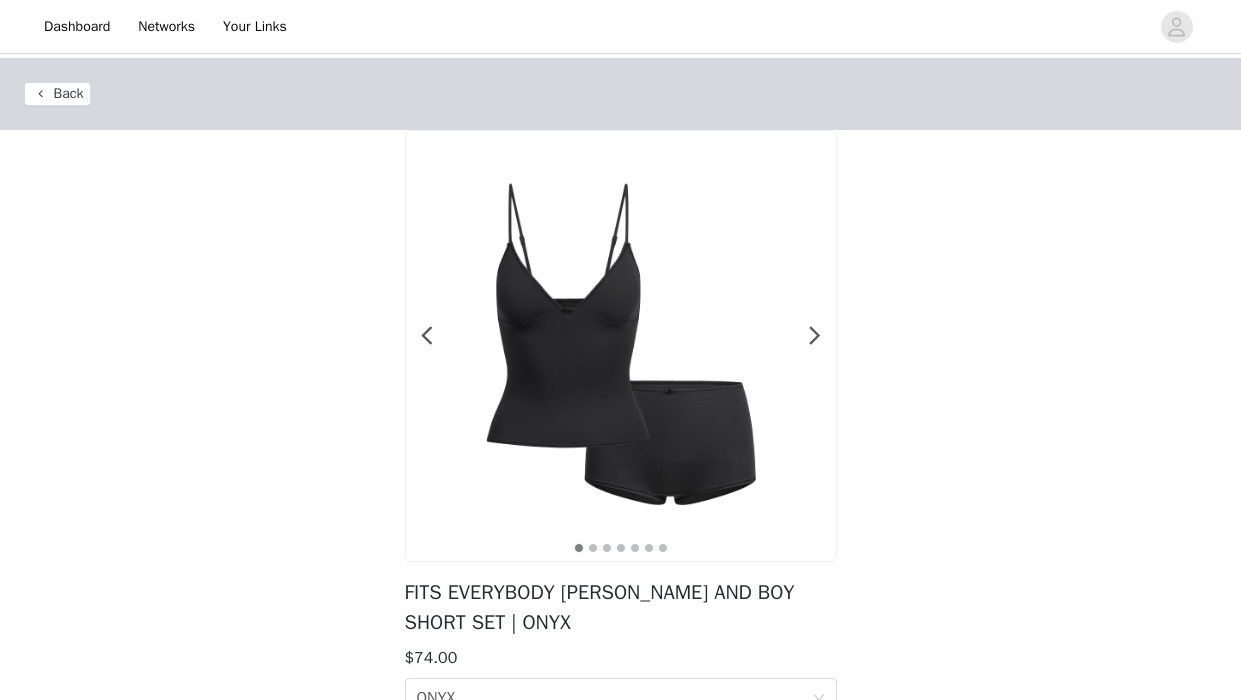 click on "Back" at bounding box center (57, 94) 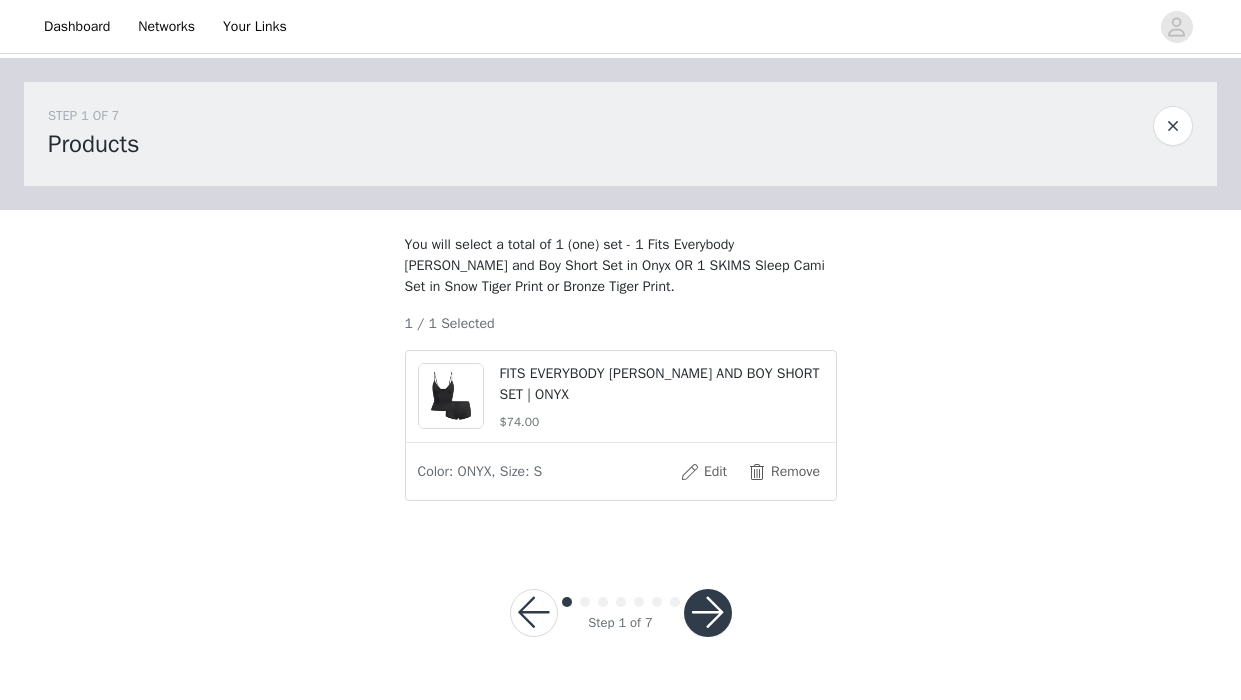 click at bounding box center (708, 613) 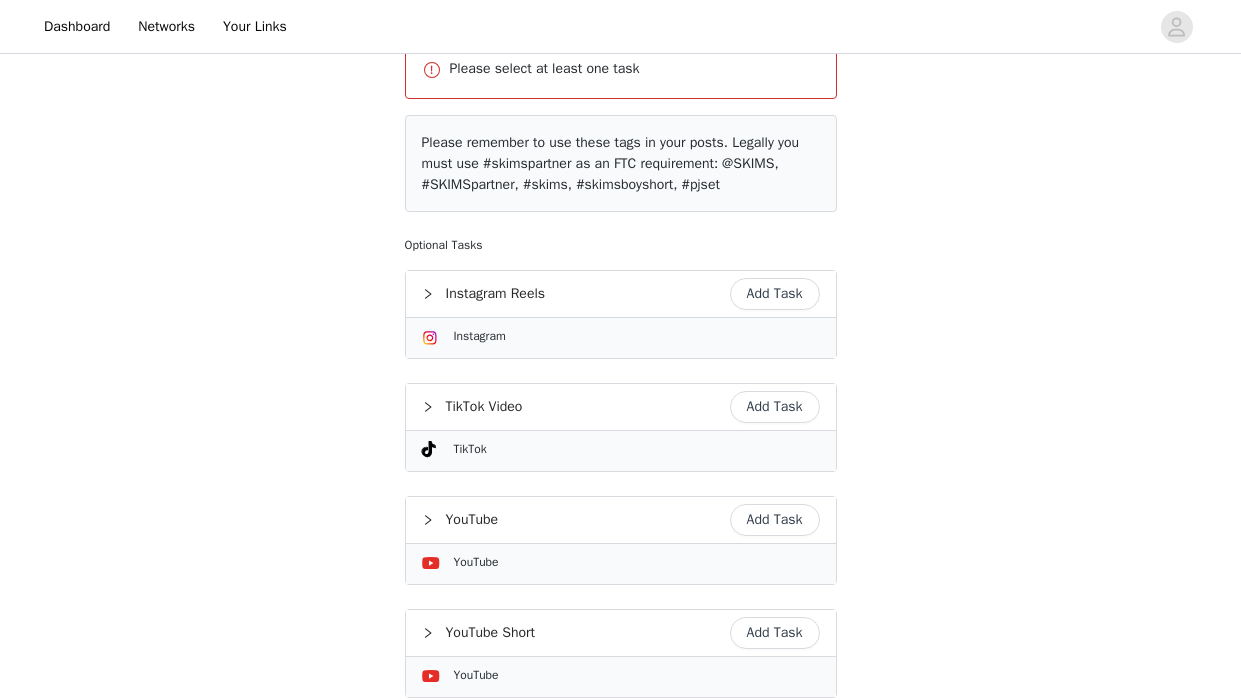 scroll, scrollTop: 315, scrollLeft: 0, axis: vertical 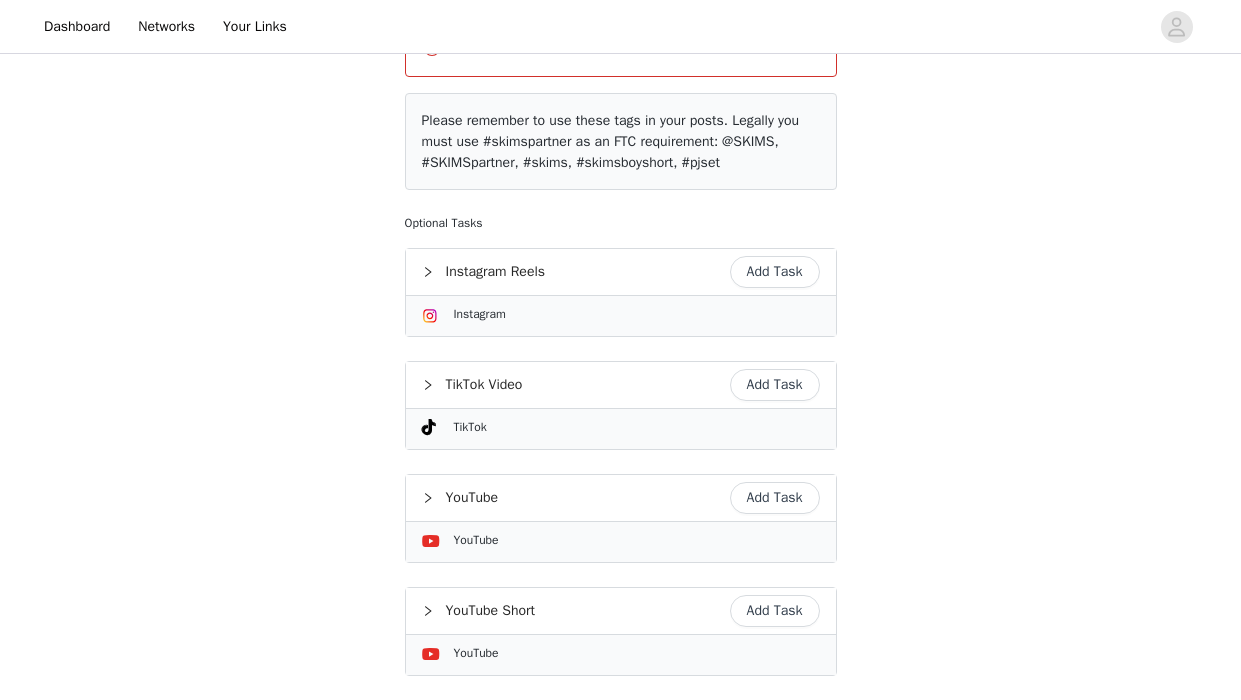 click on "Add Task" at bounding box center [775, 385] 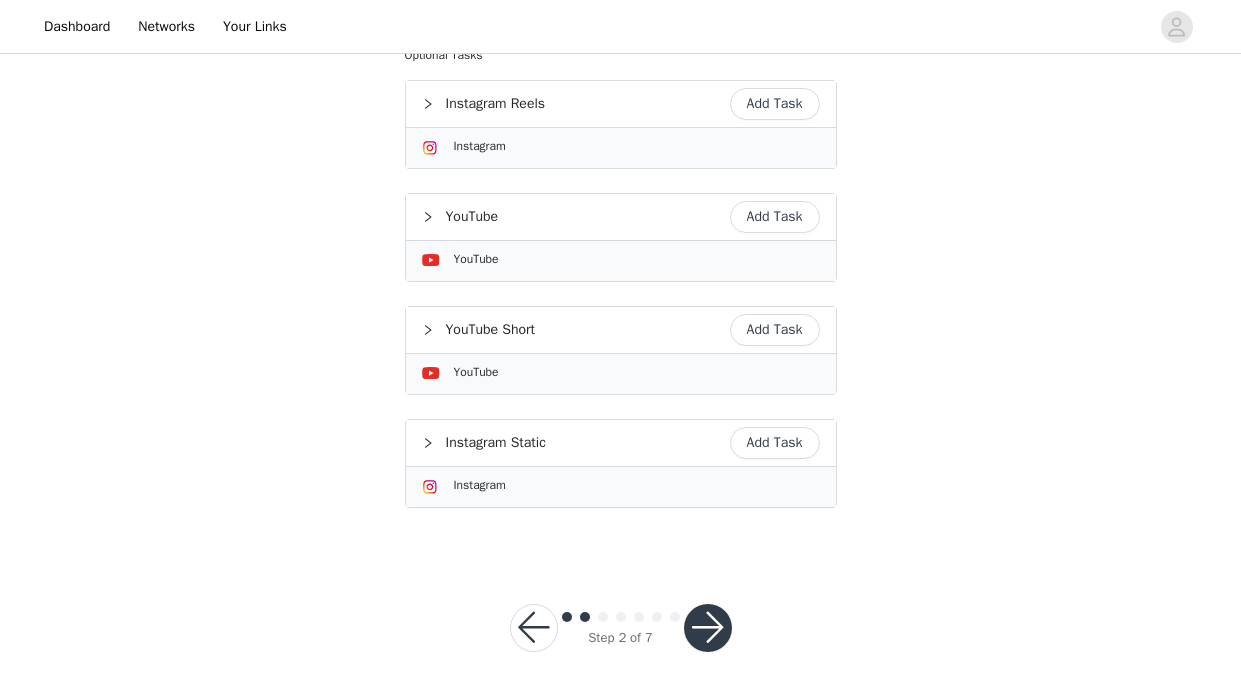 scroll, scrollTop: 835, scrollLeft: 0, axis: vertical 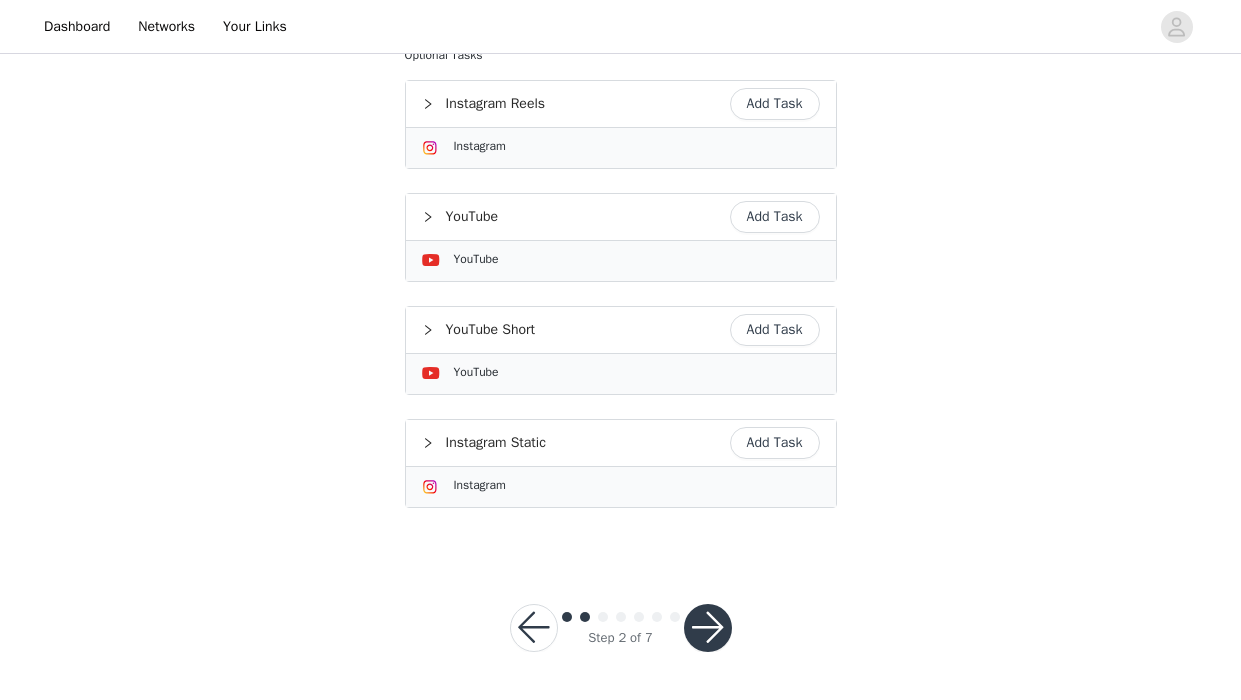 click on "Add Task" at bounding box center [775, 443] 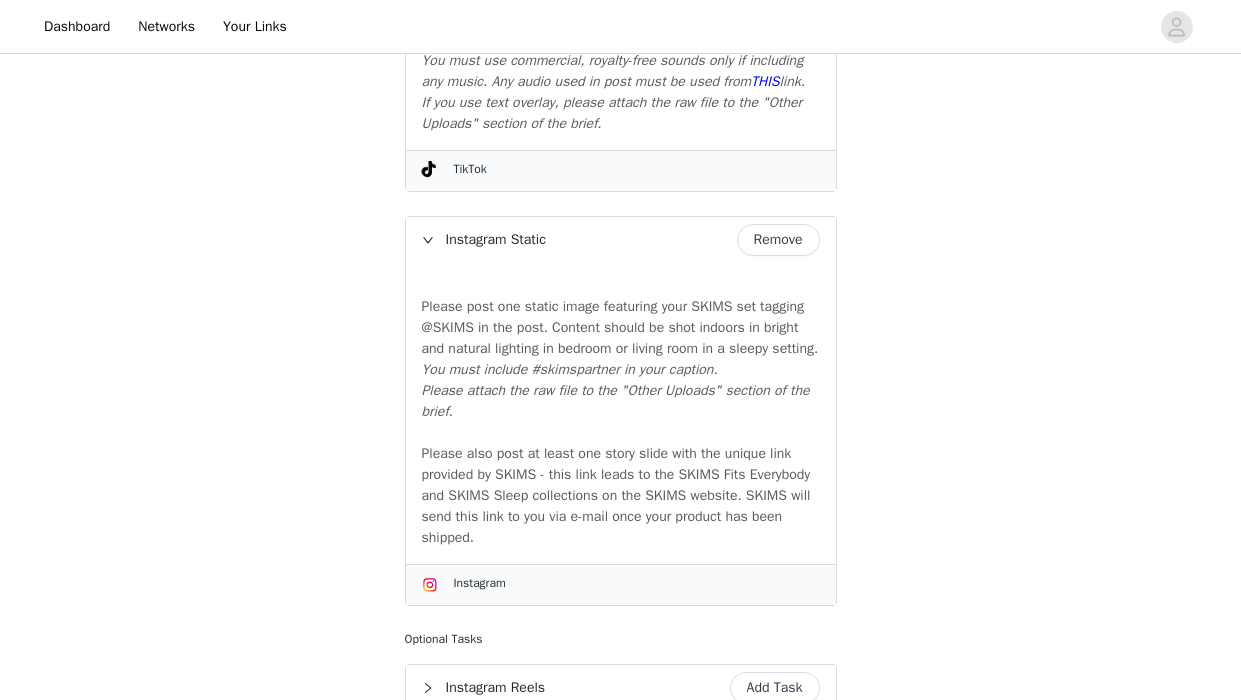scroll, scrollTop: 646, scrollLeft: 0, axis: vertical 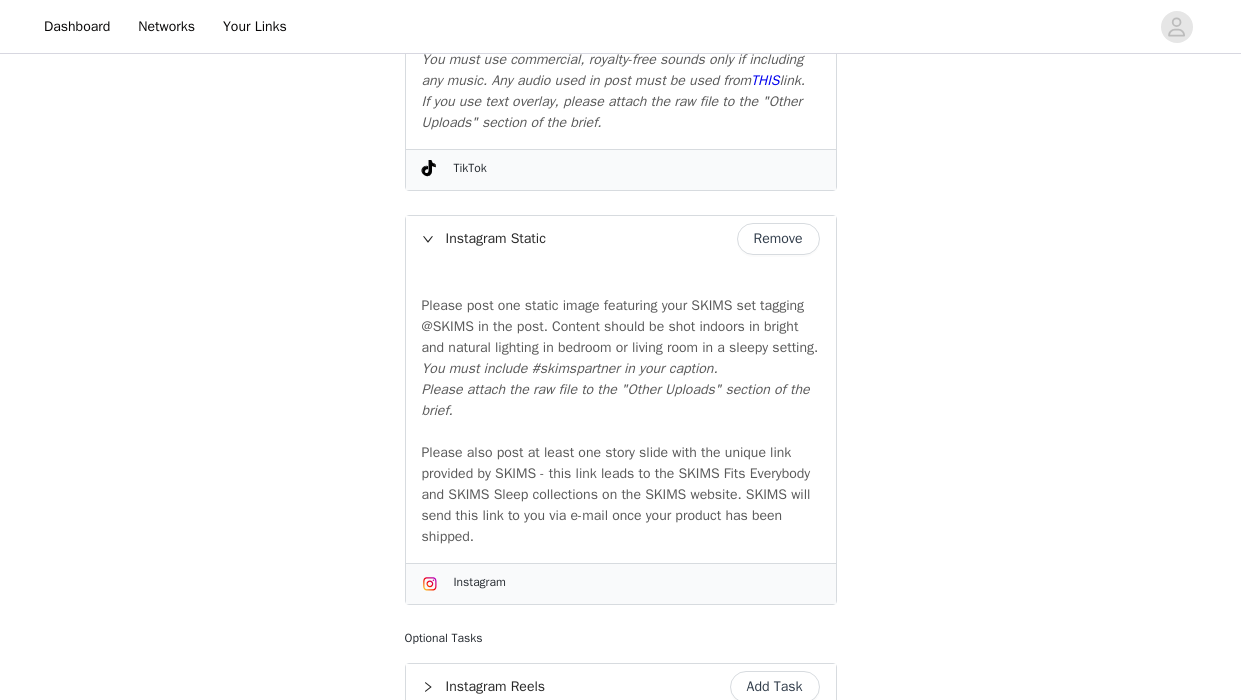 click on "Remove" at bounding box center (778, 239) 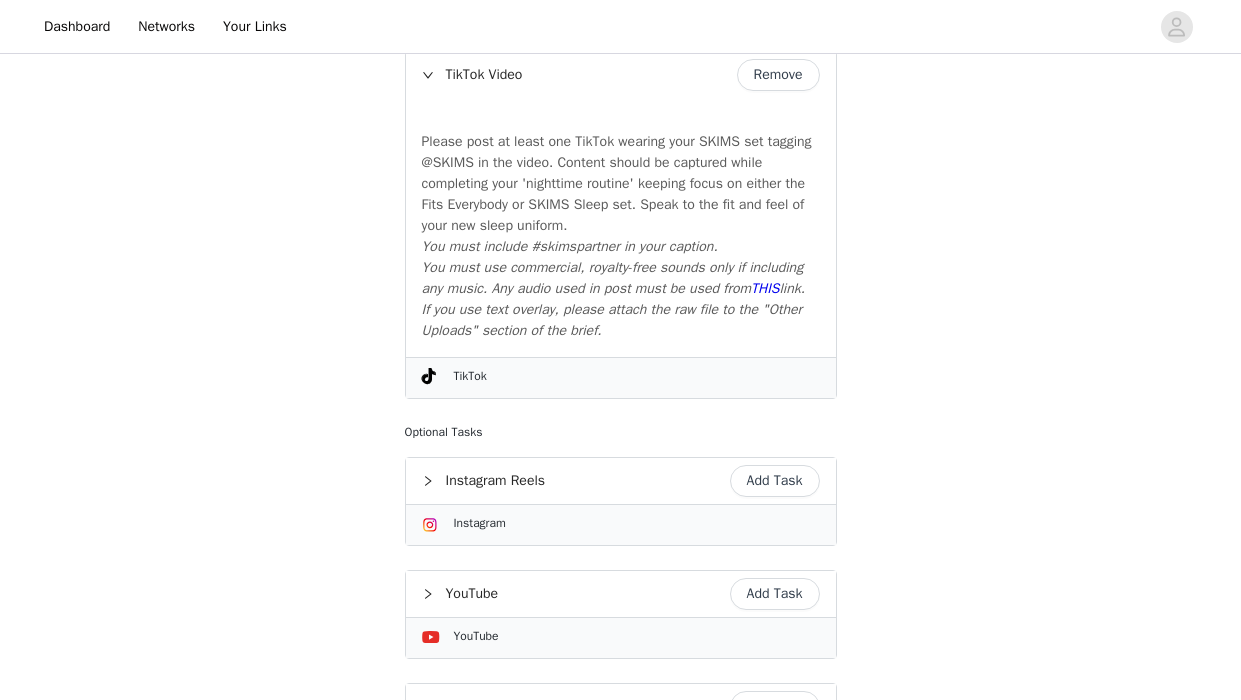 scroll, scrollTop: 835, scrollLeft: 0, axis: vertical 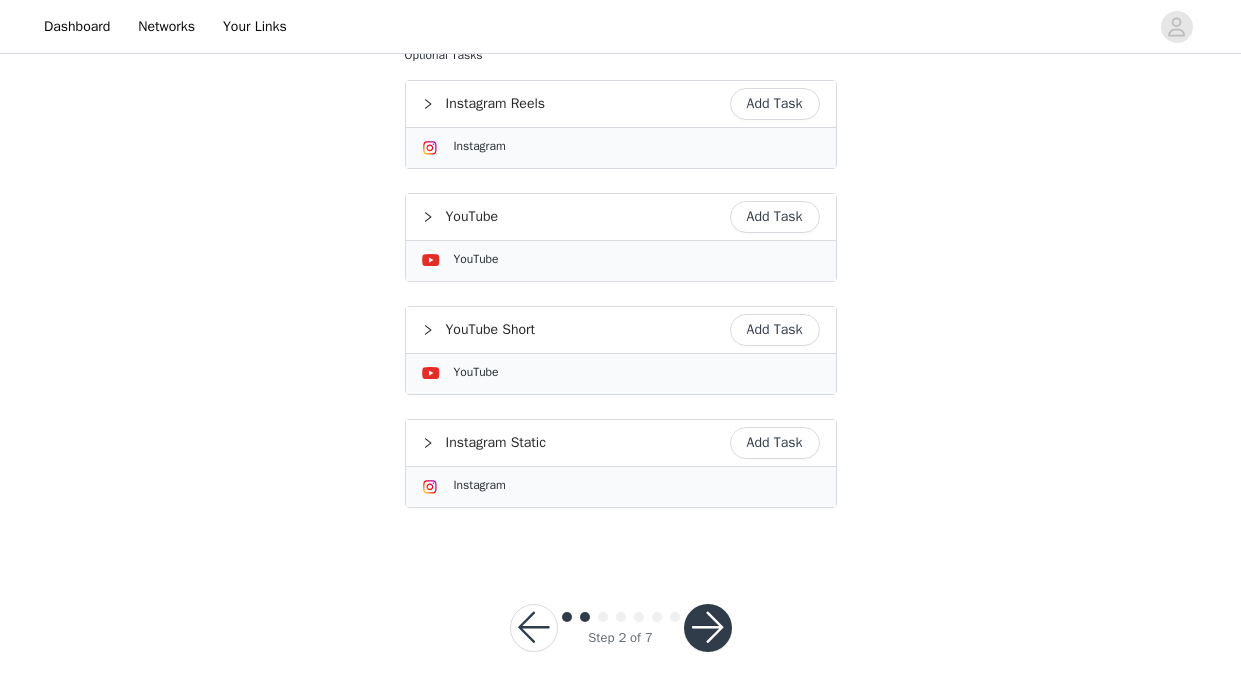 click at bounding box center [534, 628] 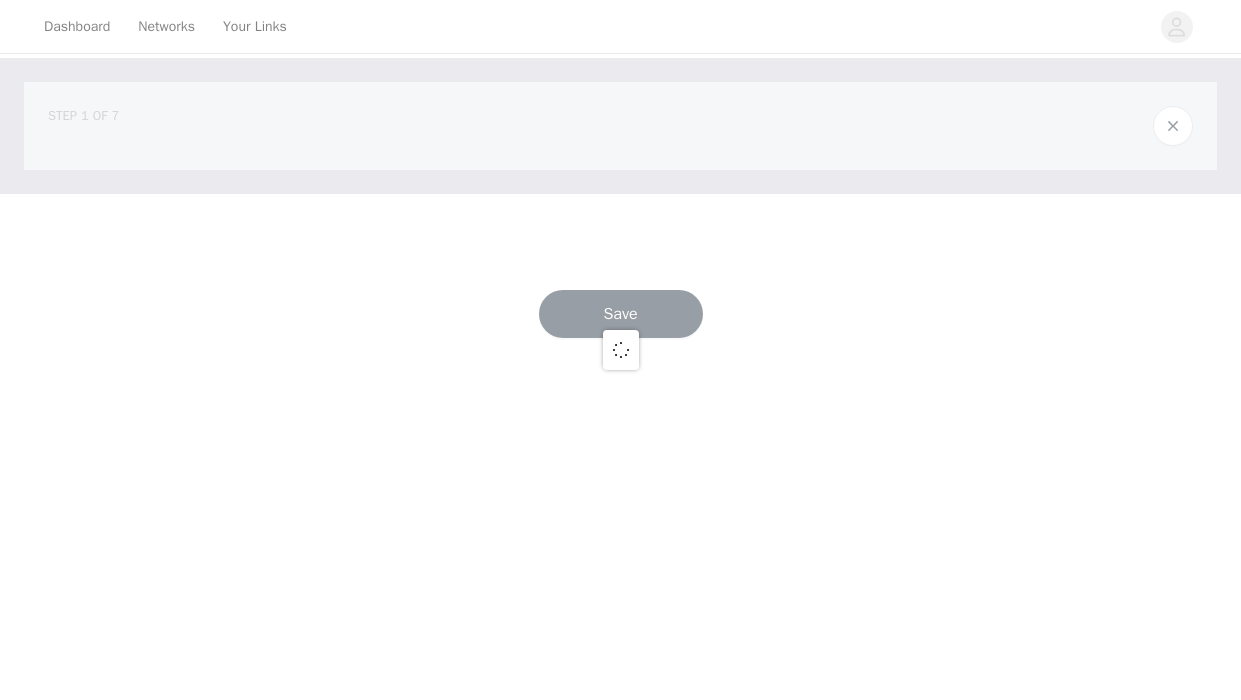 scroll, scrollTop: 0, scrollLeft: 0, axis: both 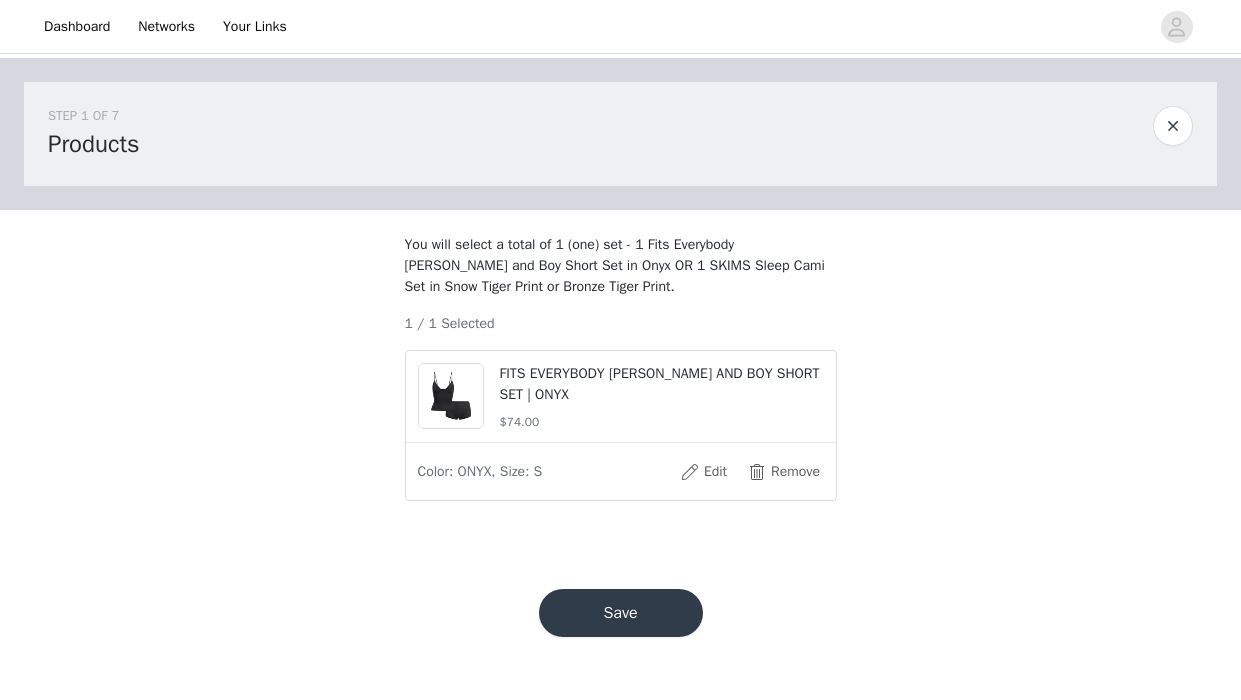 click on "FITS EVERYBODY [PERSON_NAME] AND BOY SHORT SET | ONYX" at bounding box center [662, 384] 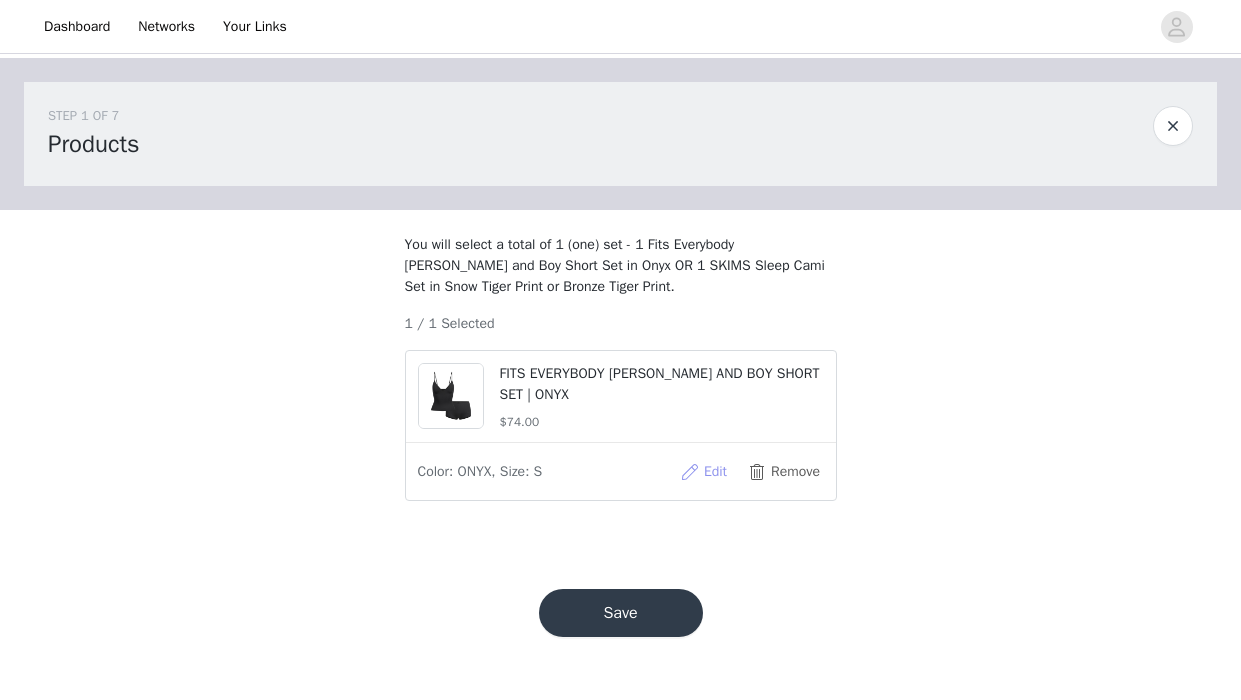 click on "Edit" at bounding box center [704, 472] 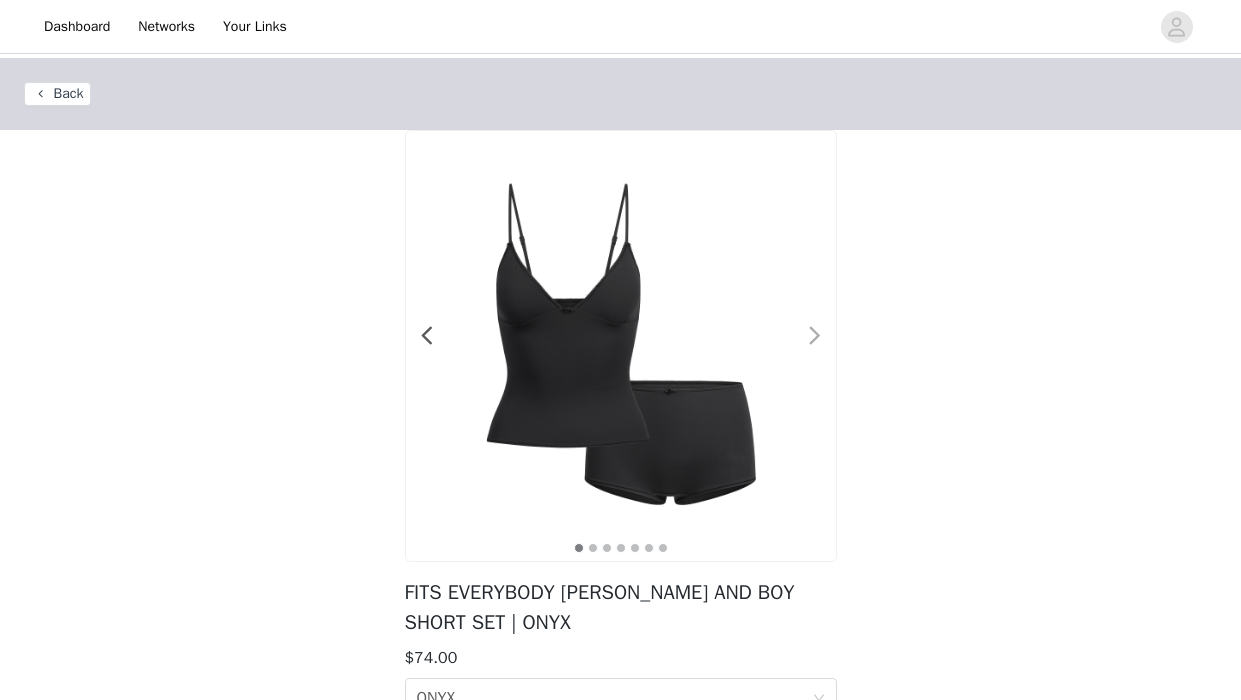 click at bounding box center [815, 336] 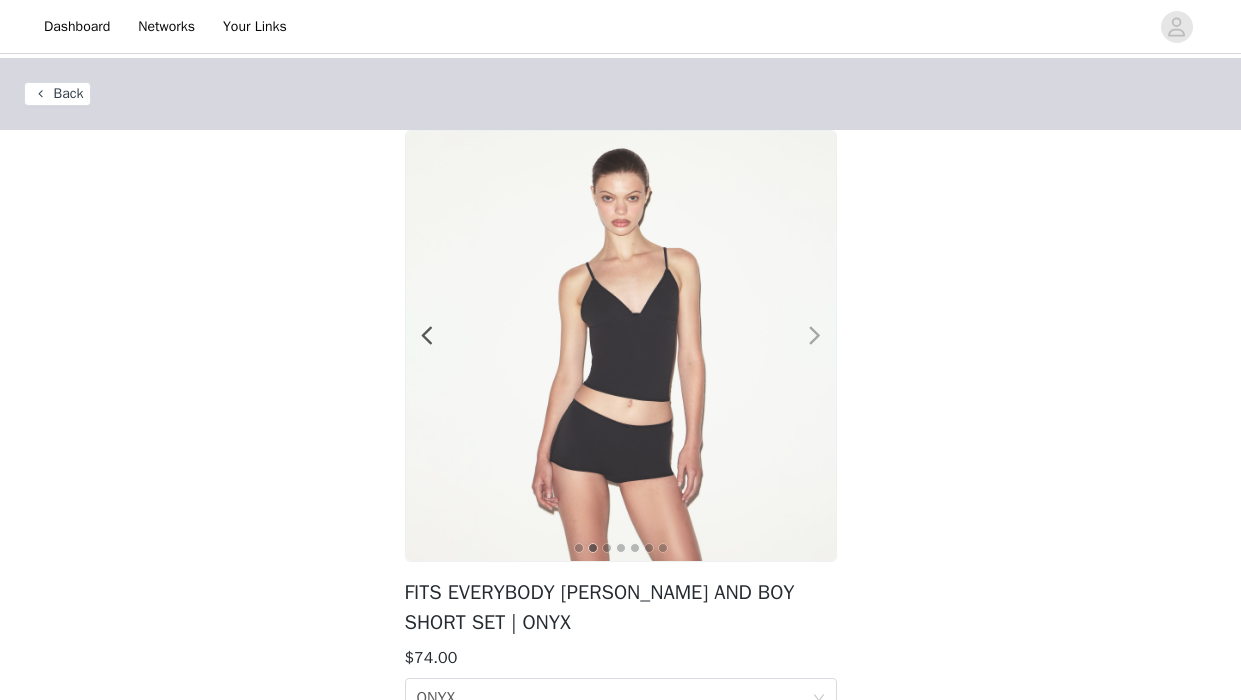 click at bounding box center (815, 336) 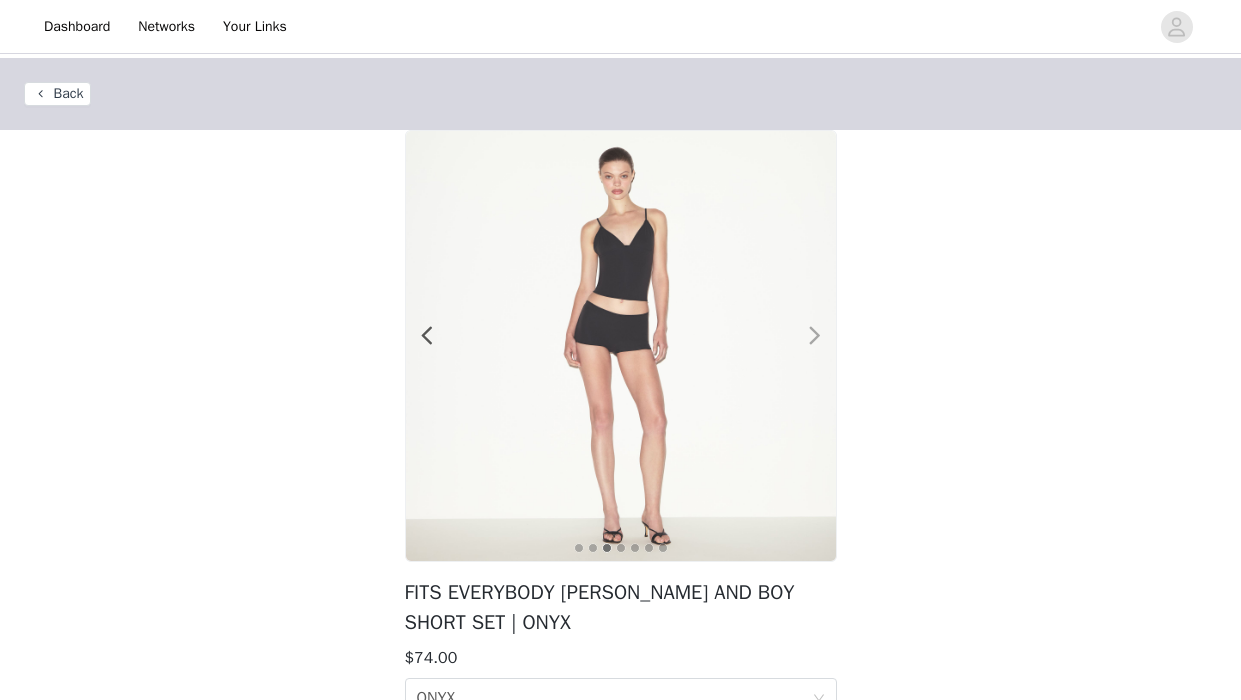 click at bounding box center [815, 336] 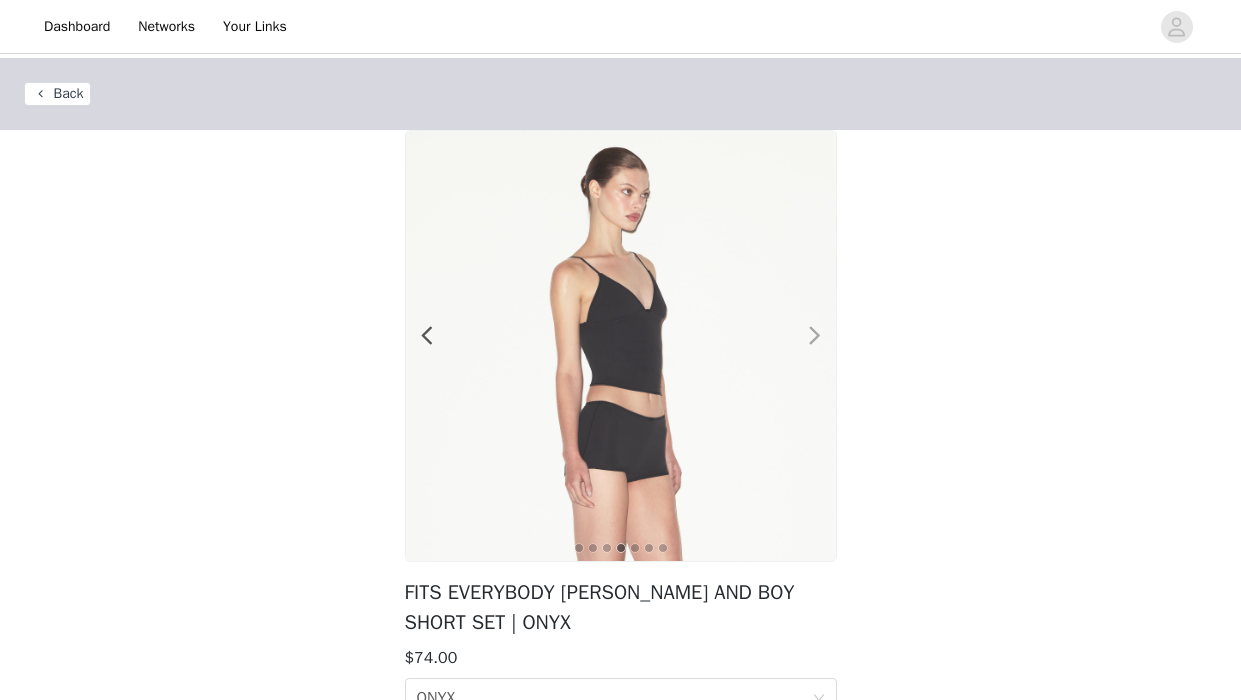 click at bounding box center (815, 336) 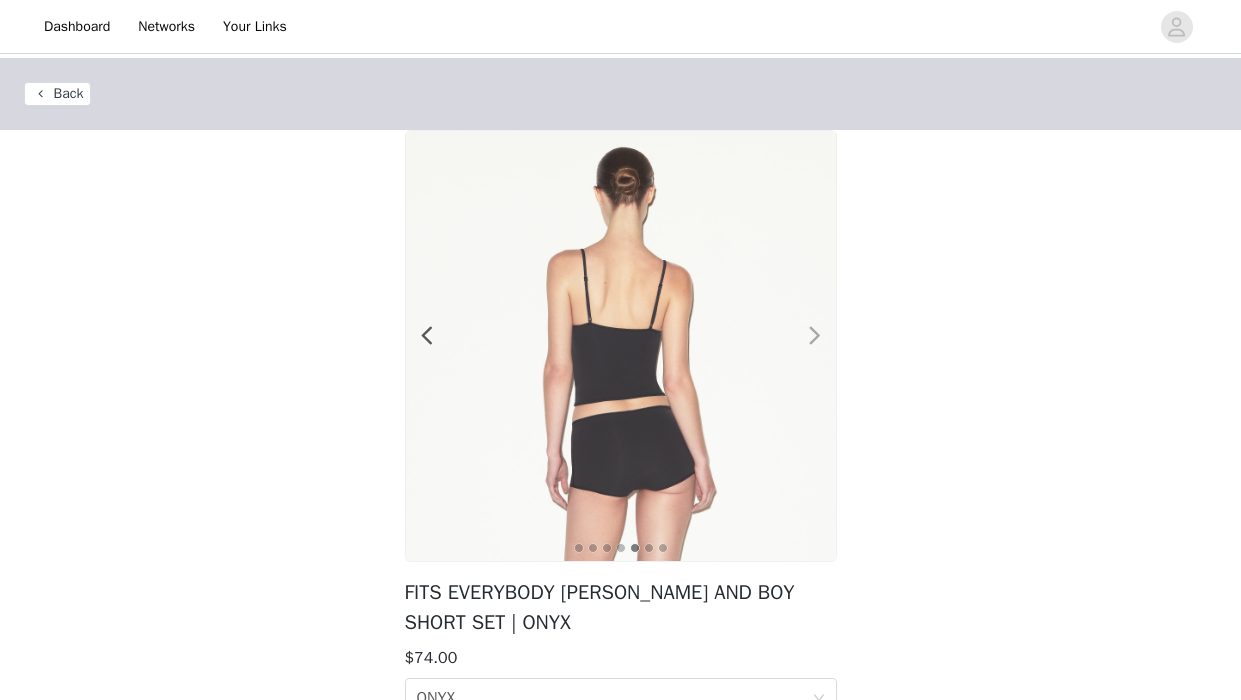 click at bounding box center [815, 336] 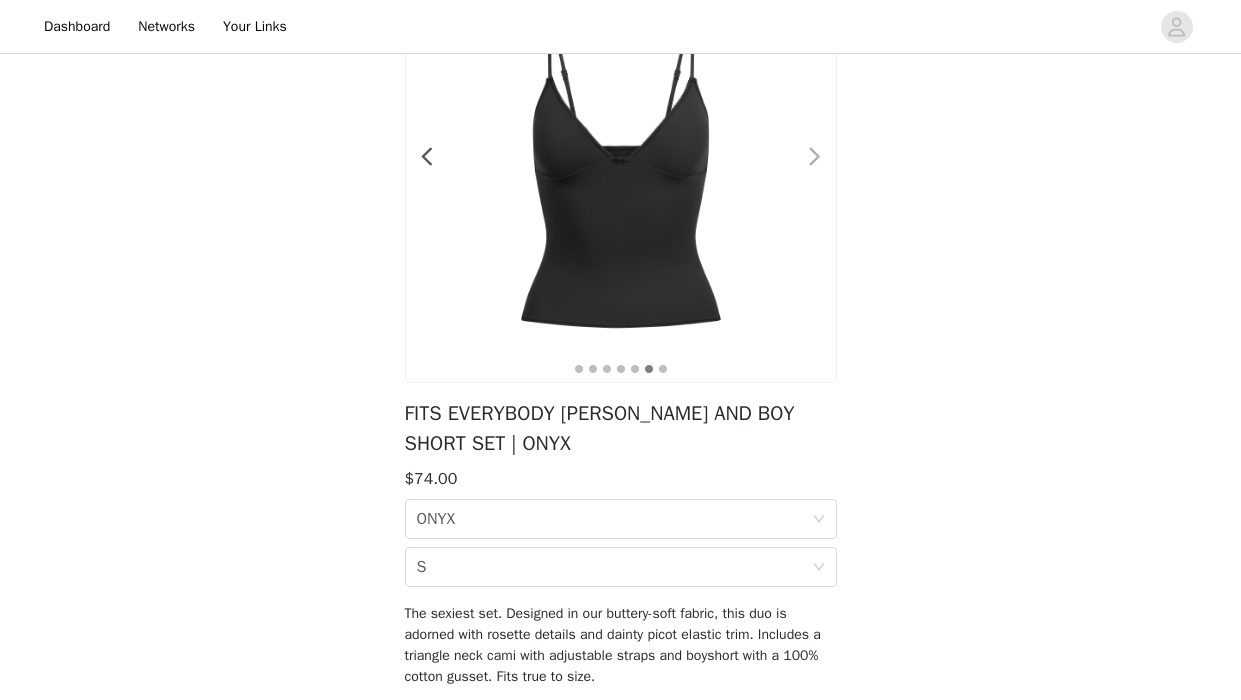 scroll, scrollTop: 286, scrollLeft: 0, axis: vertical 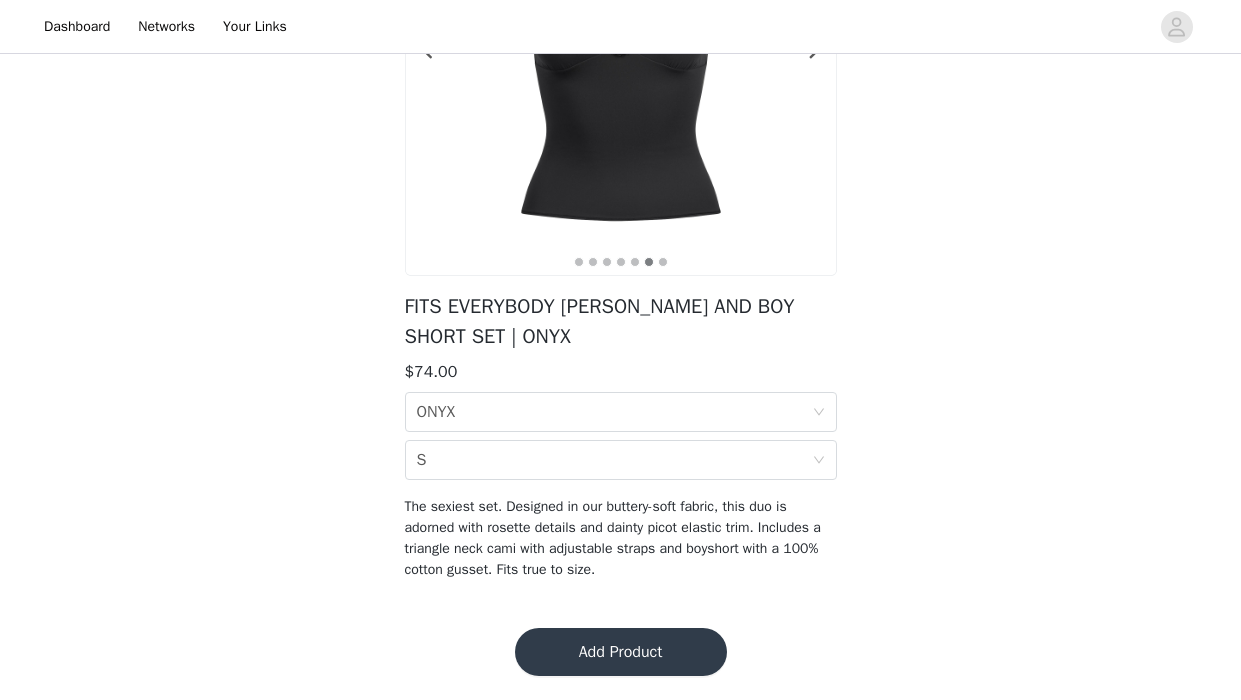 click on "Add Product" at bounding box center (621, 652) 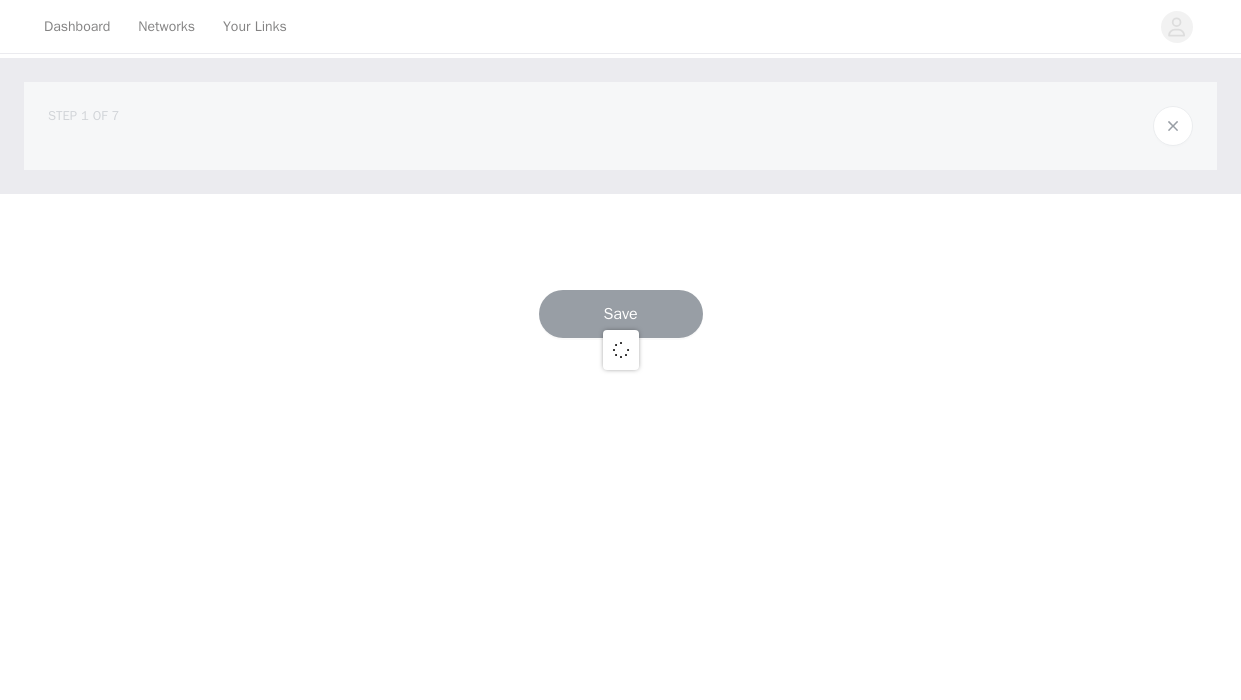 scroll, scrollTop: 0, scrollLeft: 0, axis: both 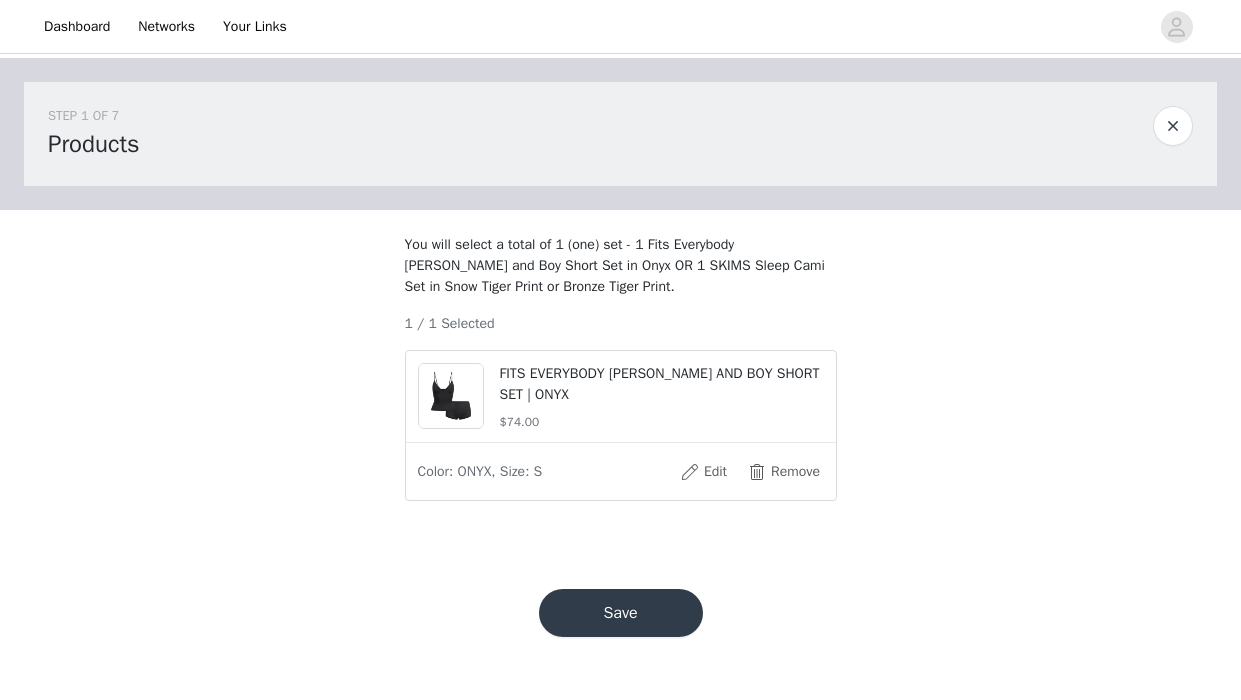 click on "Save" at bounding box center [621, 613] 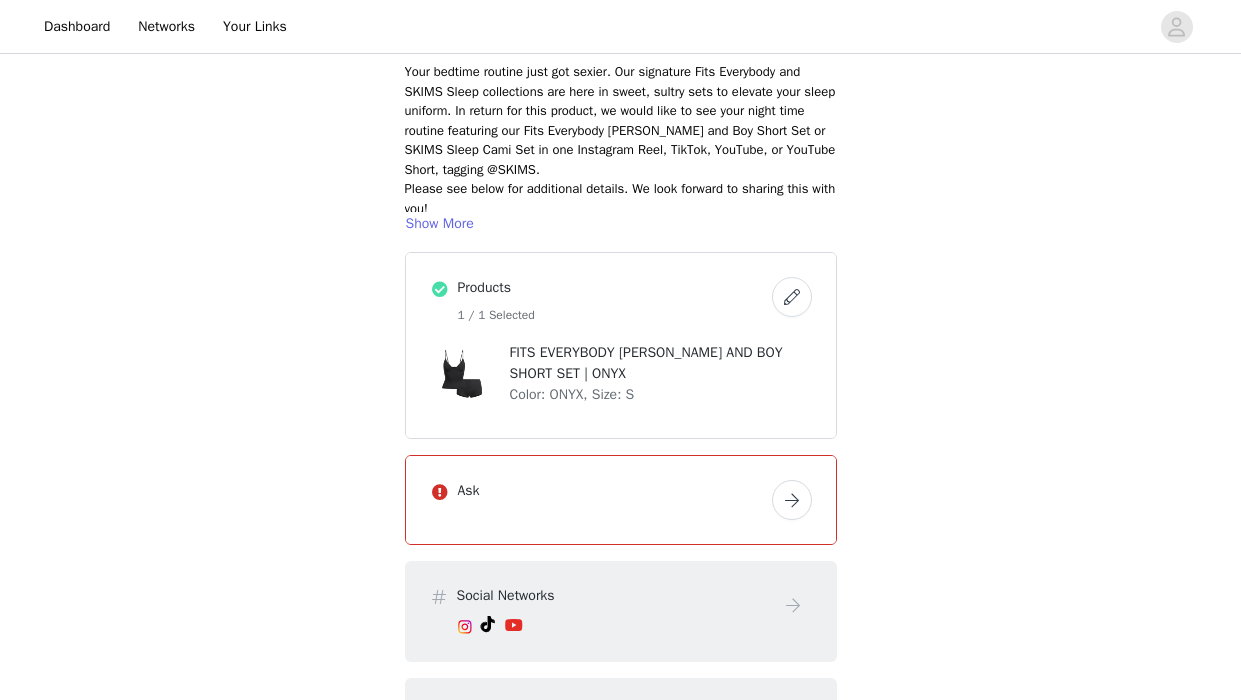 scroll, scrollTop: 269, scrollLeft: 0, axis: vertical 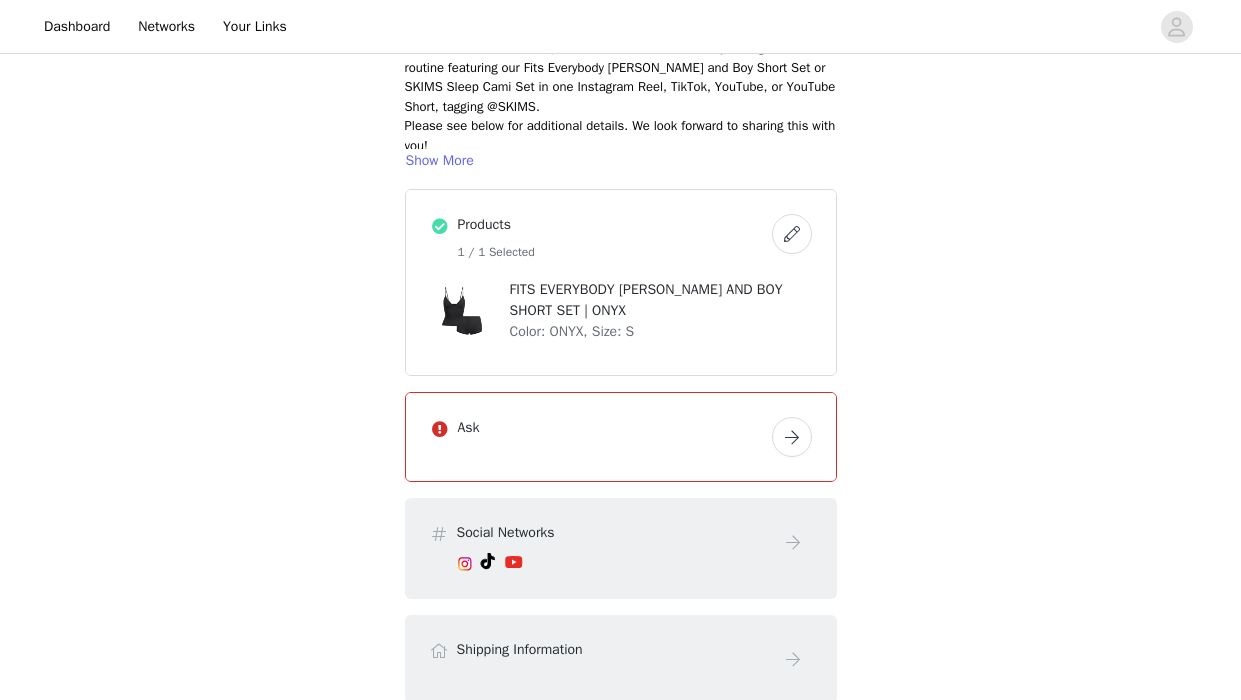 click on "Ask" at bounding box center (611, 431) 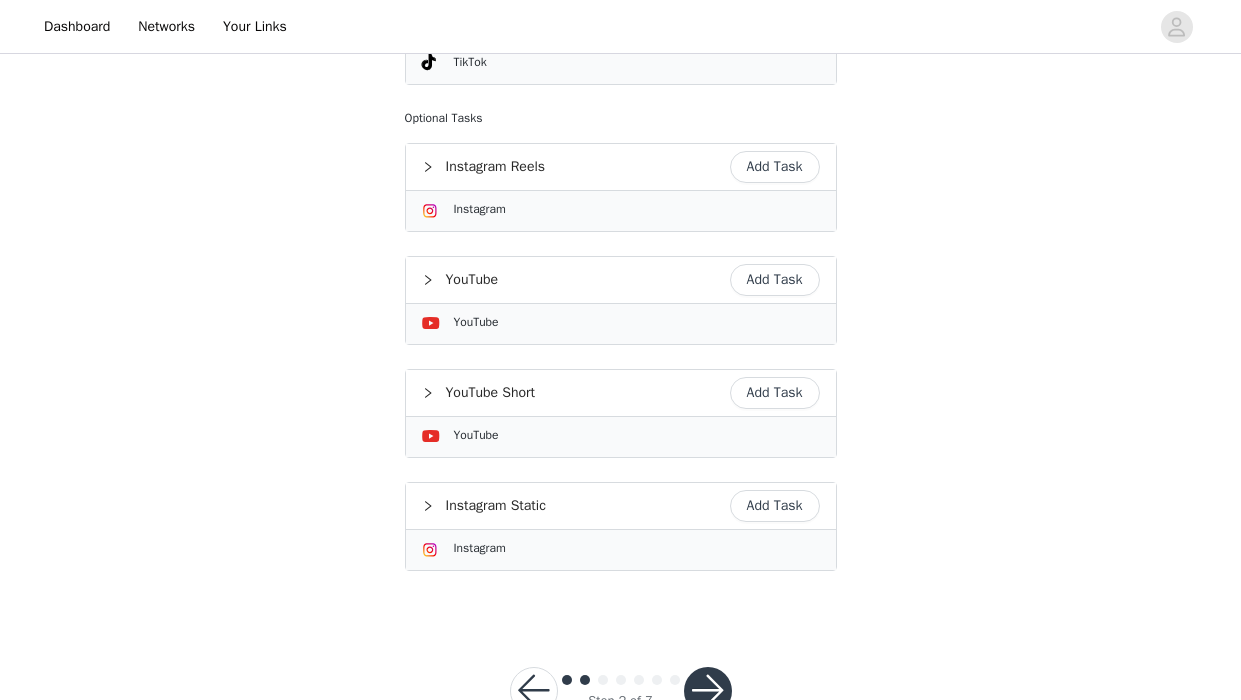 scroll, scrollTop: 835, scrollLeft: 0, axis: vertical 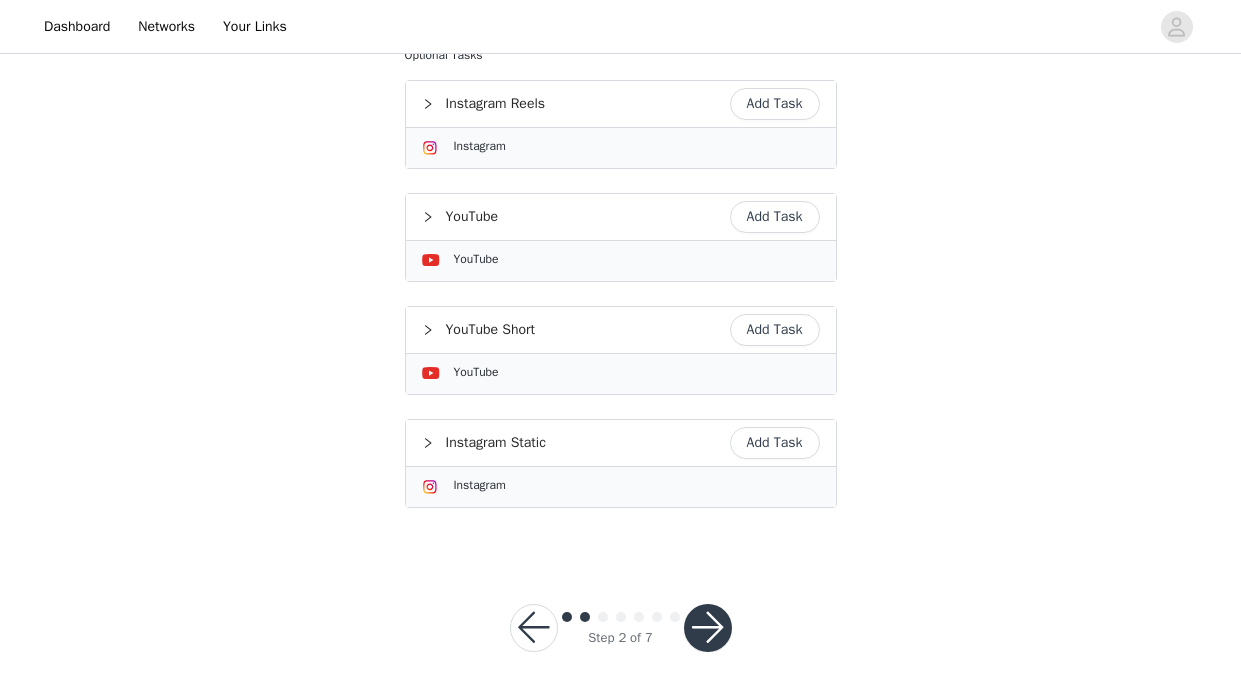 click at bounding box center [708, 628] 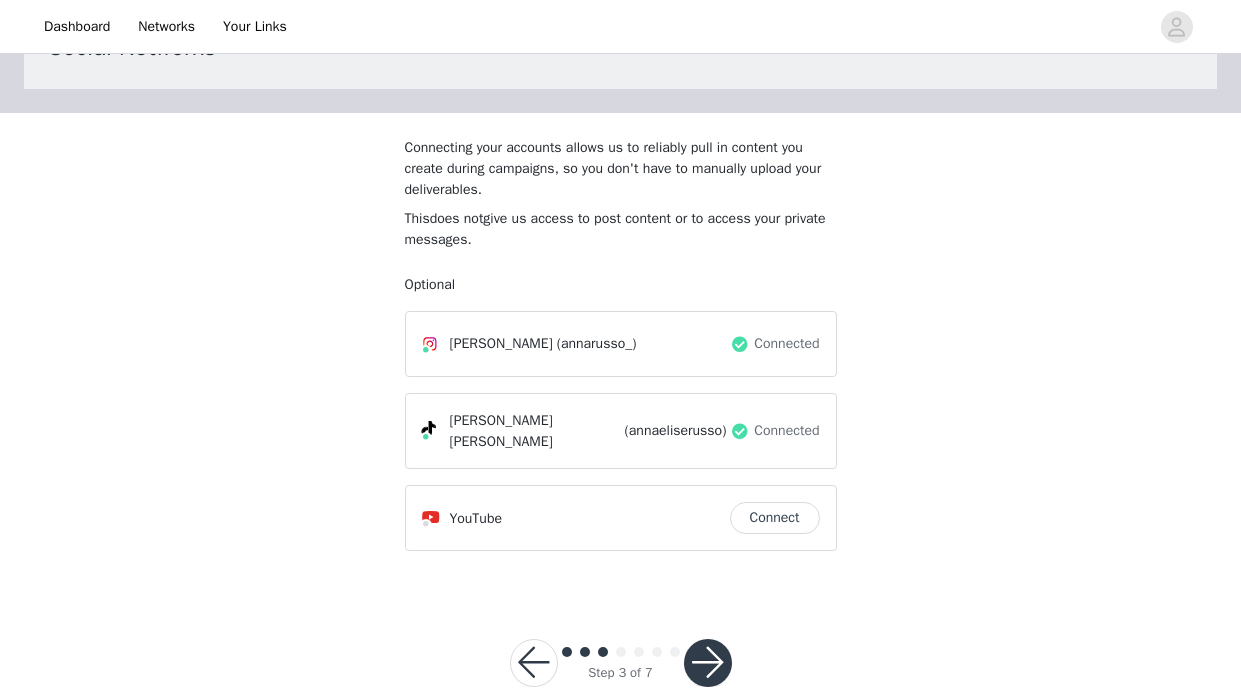 scroll, scrollTop: 121, scrollLeft: 0, axis: vertical 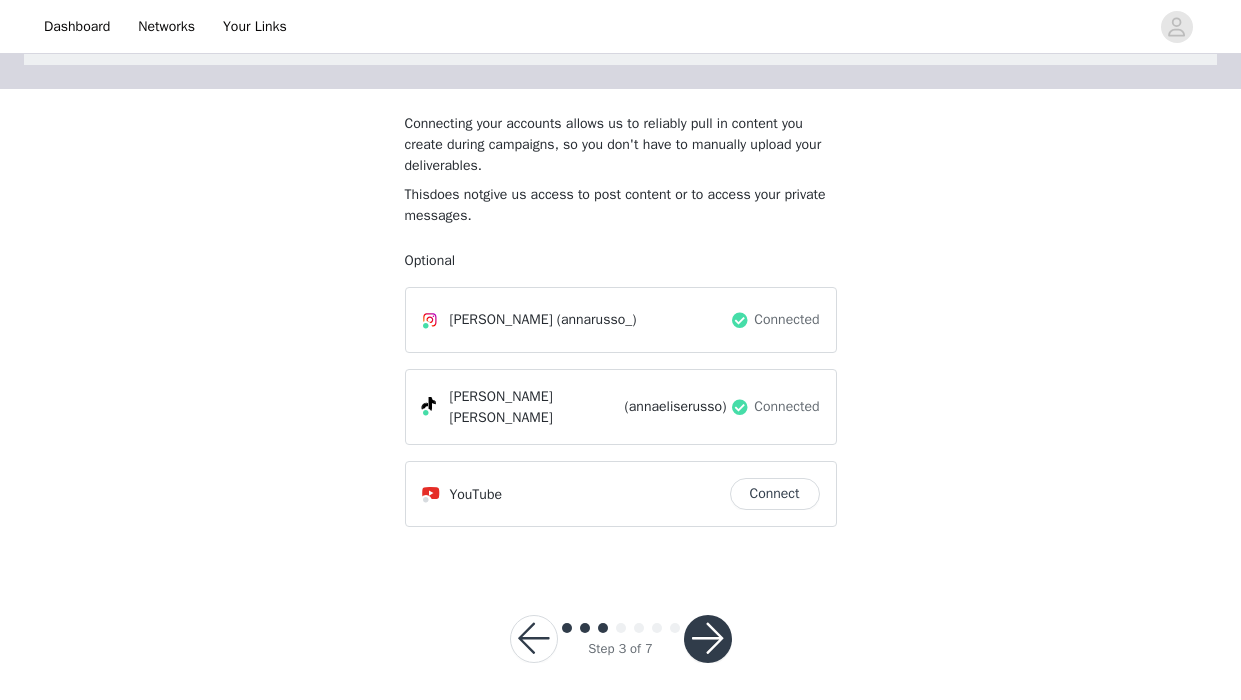 click on "Step 3 of 7" at bounding box center [621, 639] 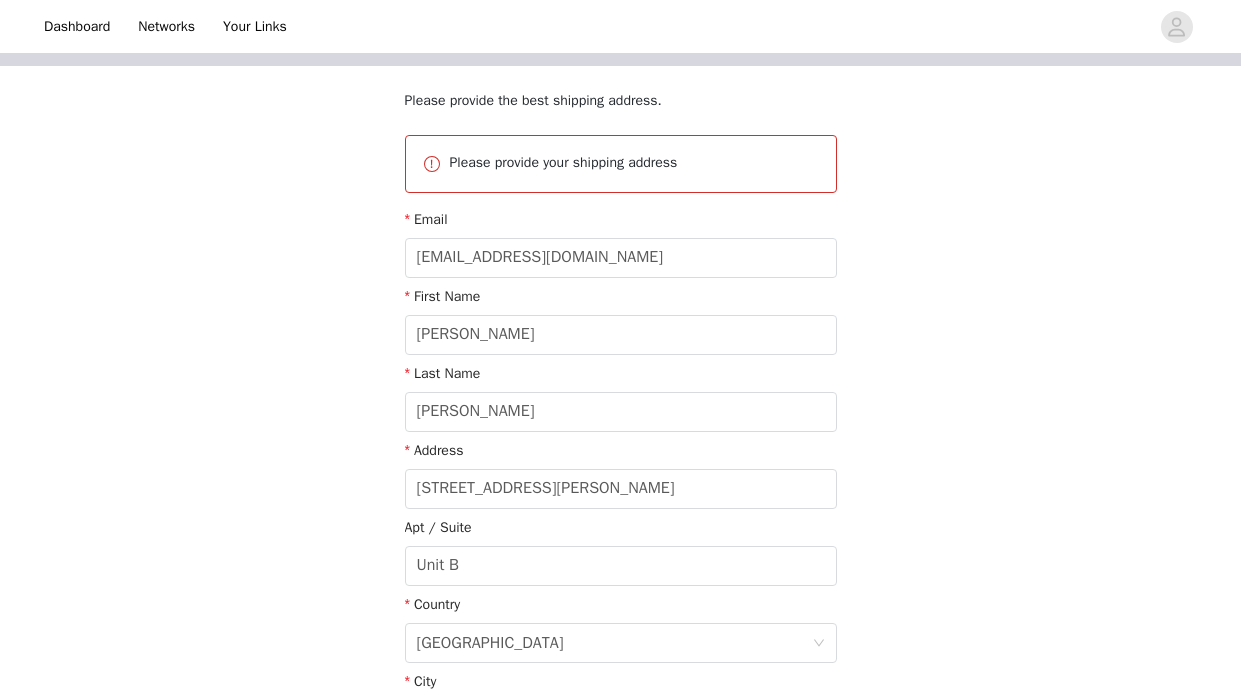 scroll, scrollTop: 175, scrollLeft: 0, axis: vertical 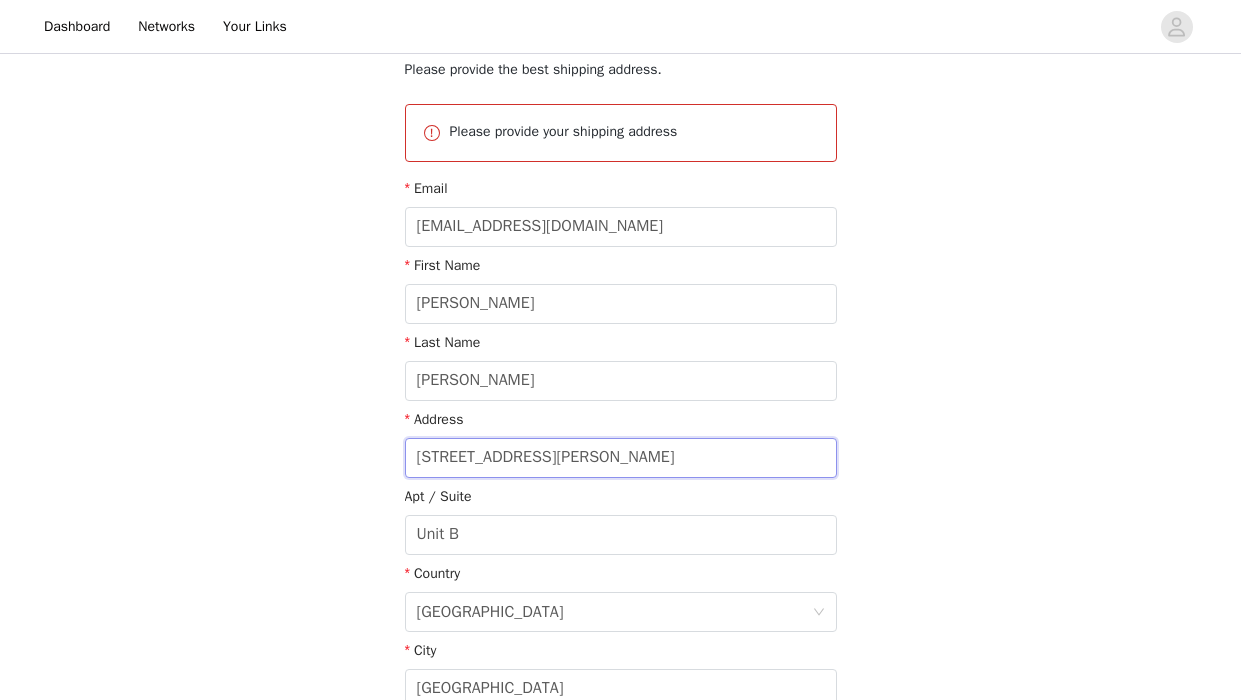 drag, startPoint x: 570, startPoint y: 459, endPoint x: 316, endPoint y: 459, distance: 254 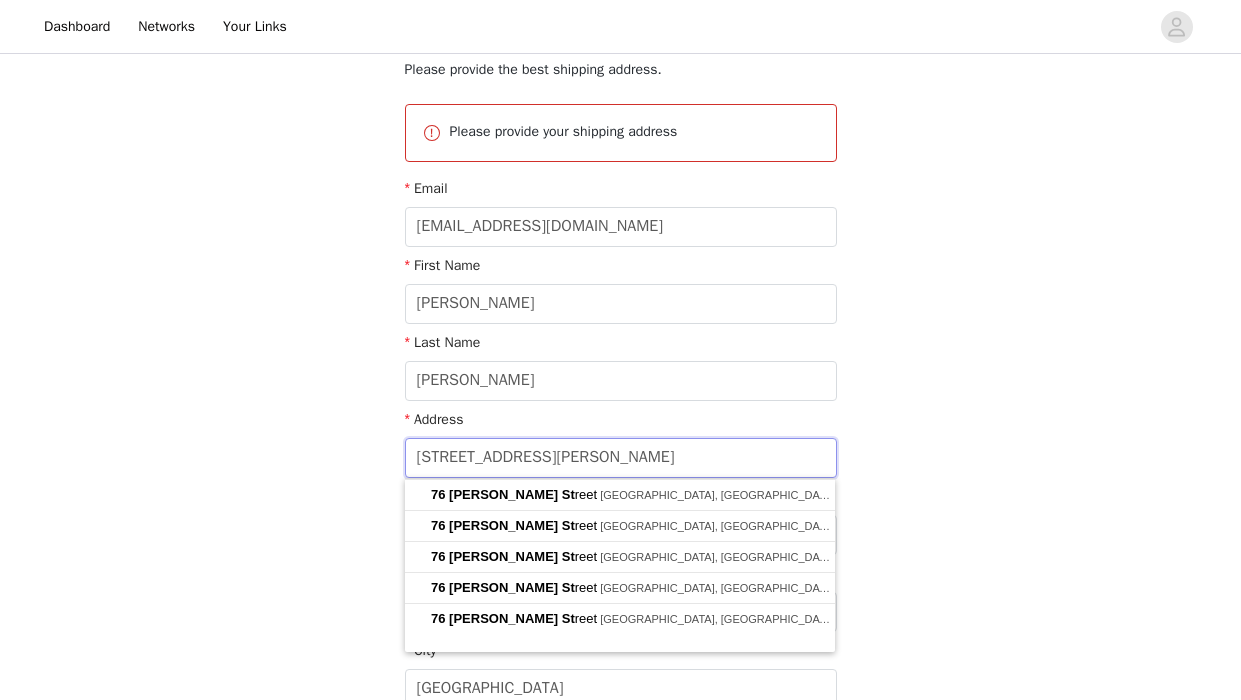 type on "1" 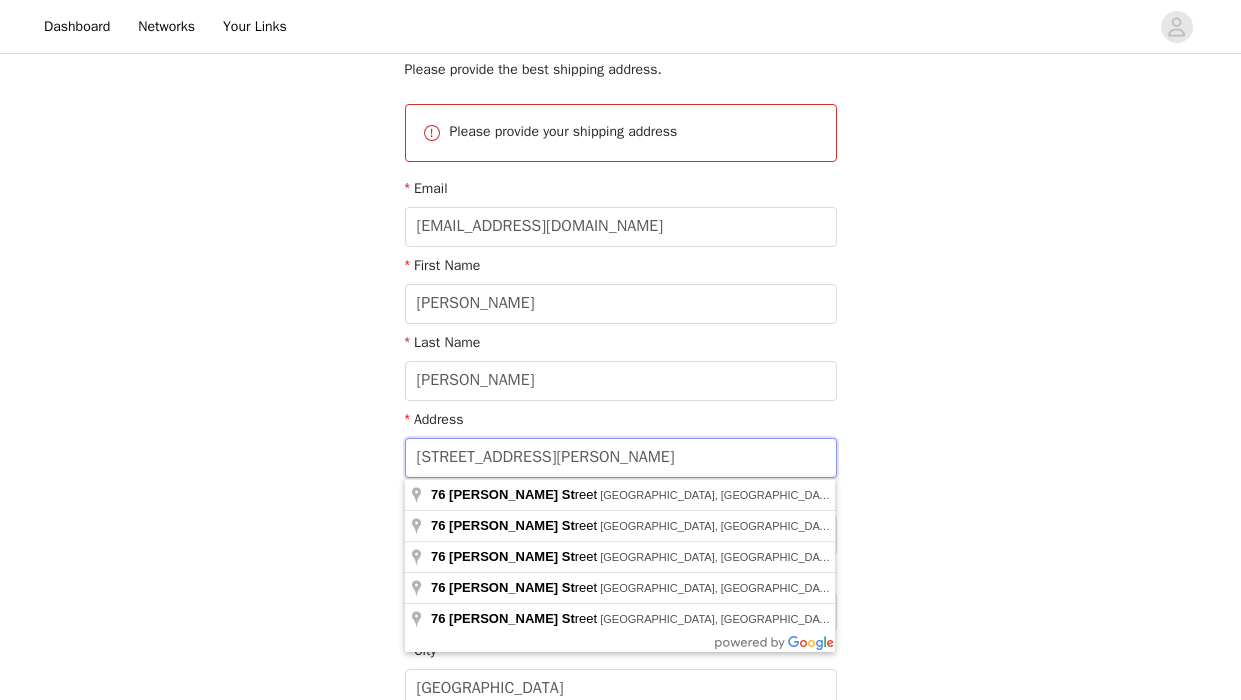 type 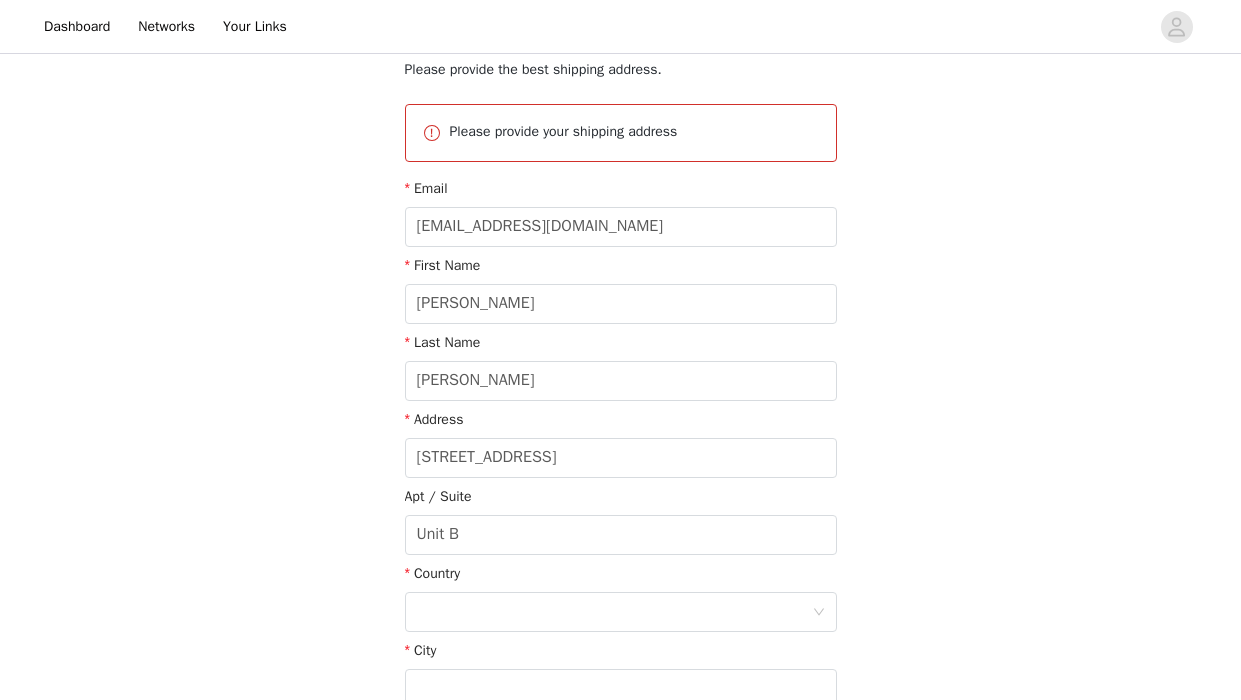 type on "[STREET_ADDRESS]" 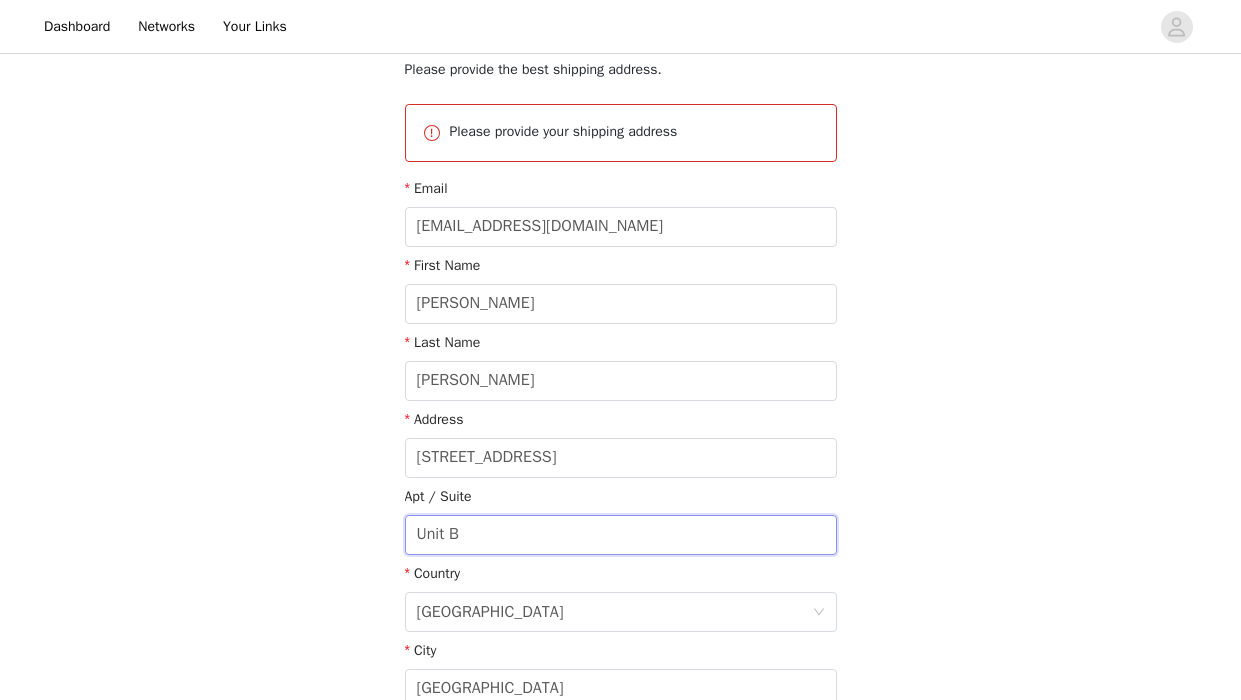 drag, startPoint x: 493, startPoint y: 546, endPoint x: 320, endPoint y: 546, distance: 173 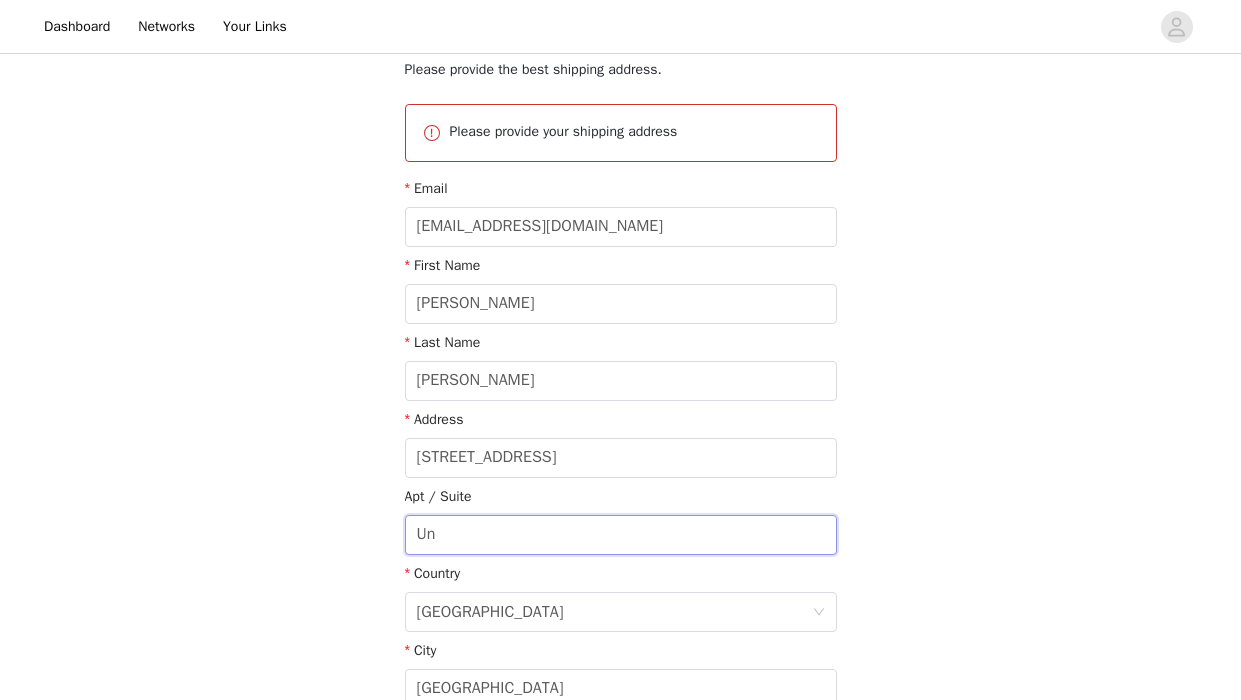 type on "U" 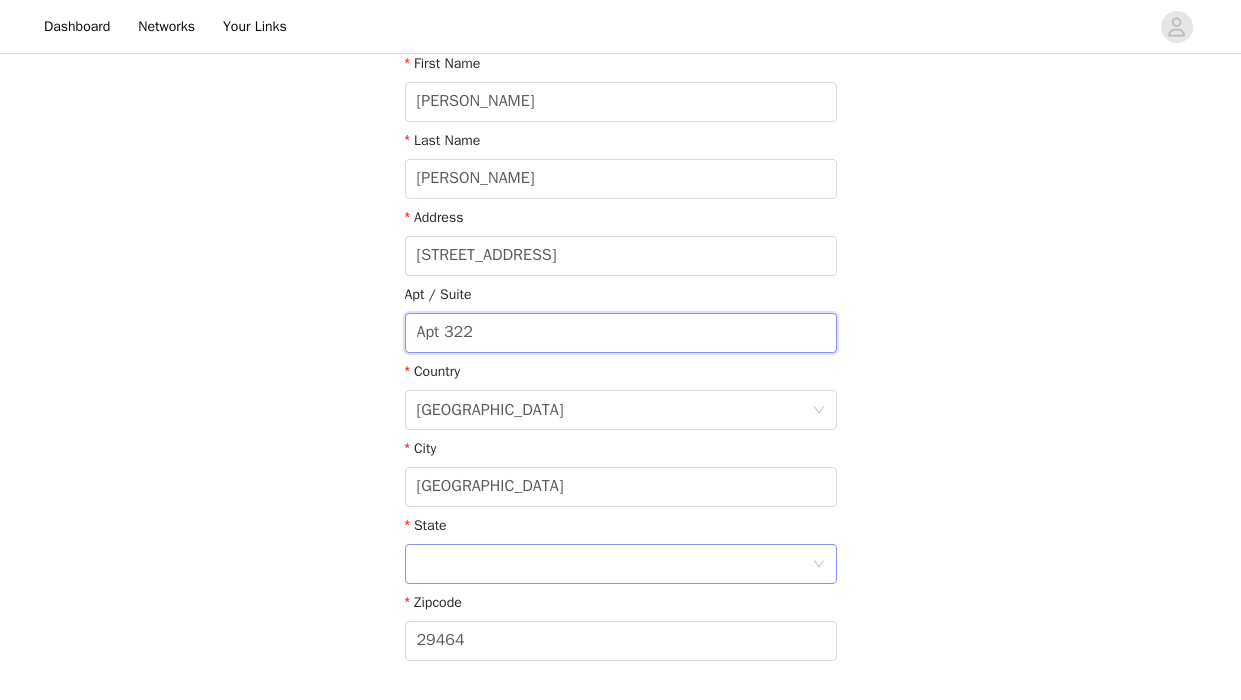 scroll, scrollTop: 379, scrollLeft: 0, axis: vertical 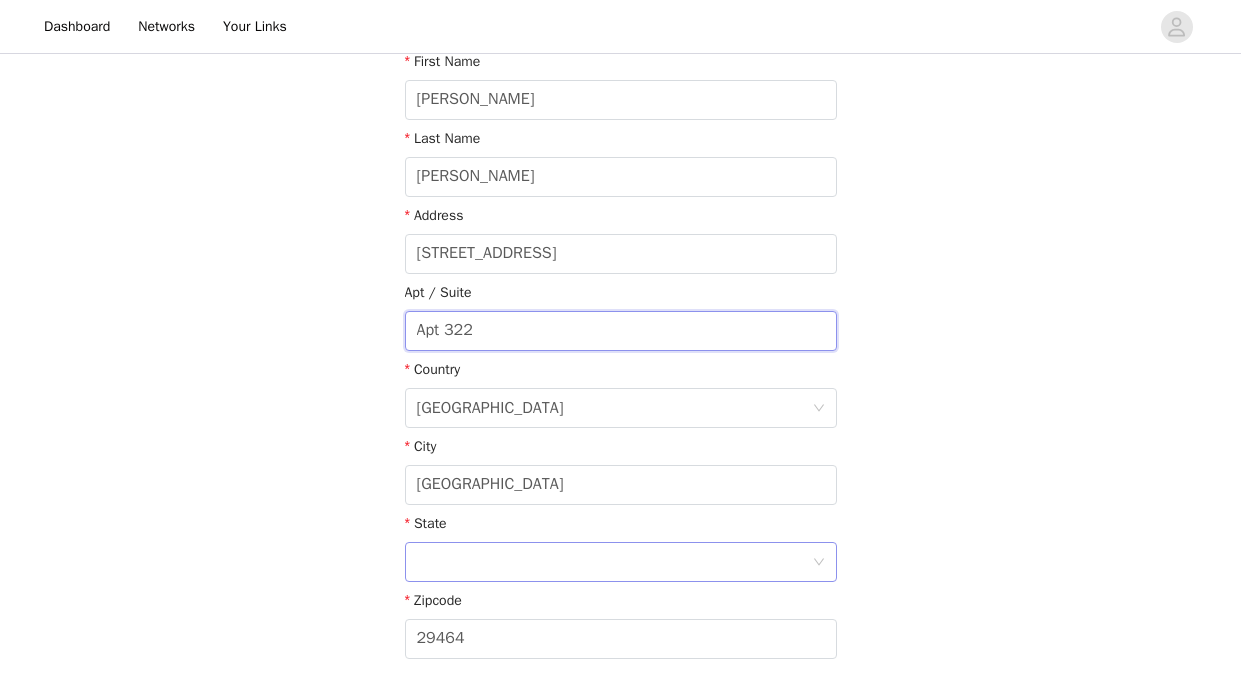 type on "Apt 322" 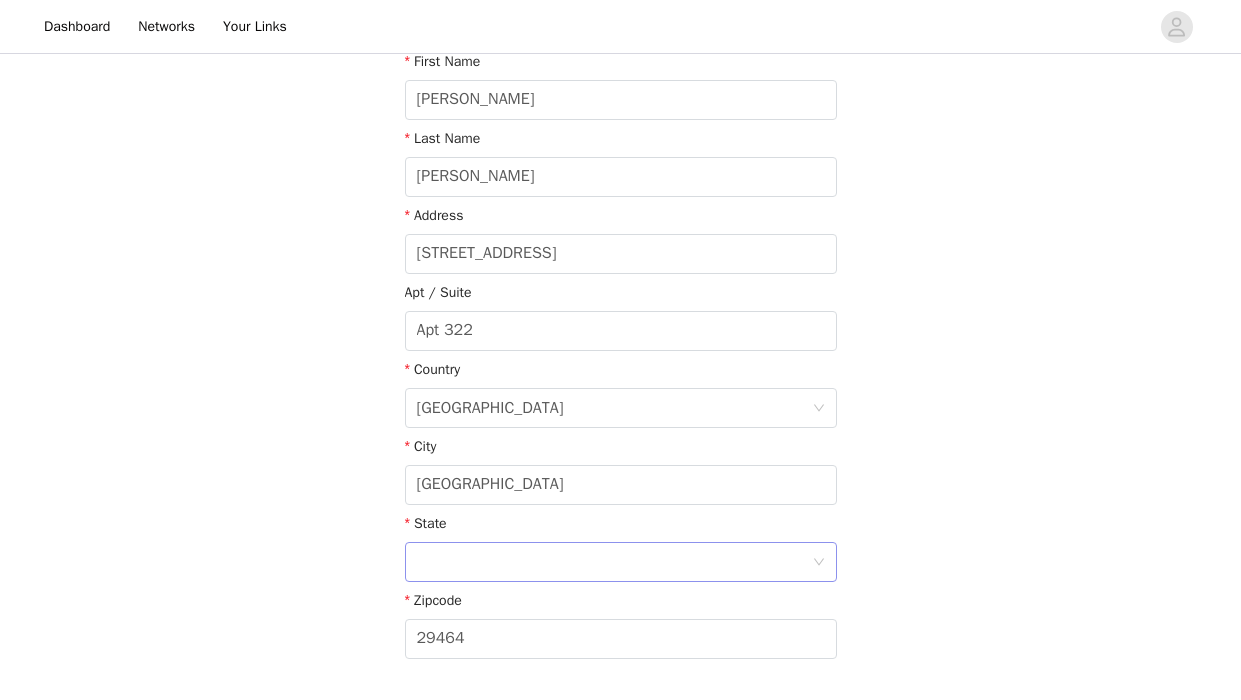 click at bounding box center (614, 562) 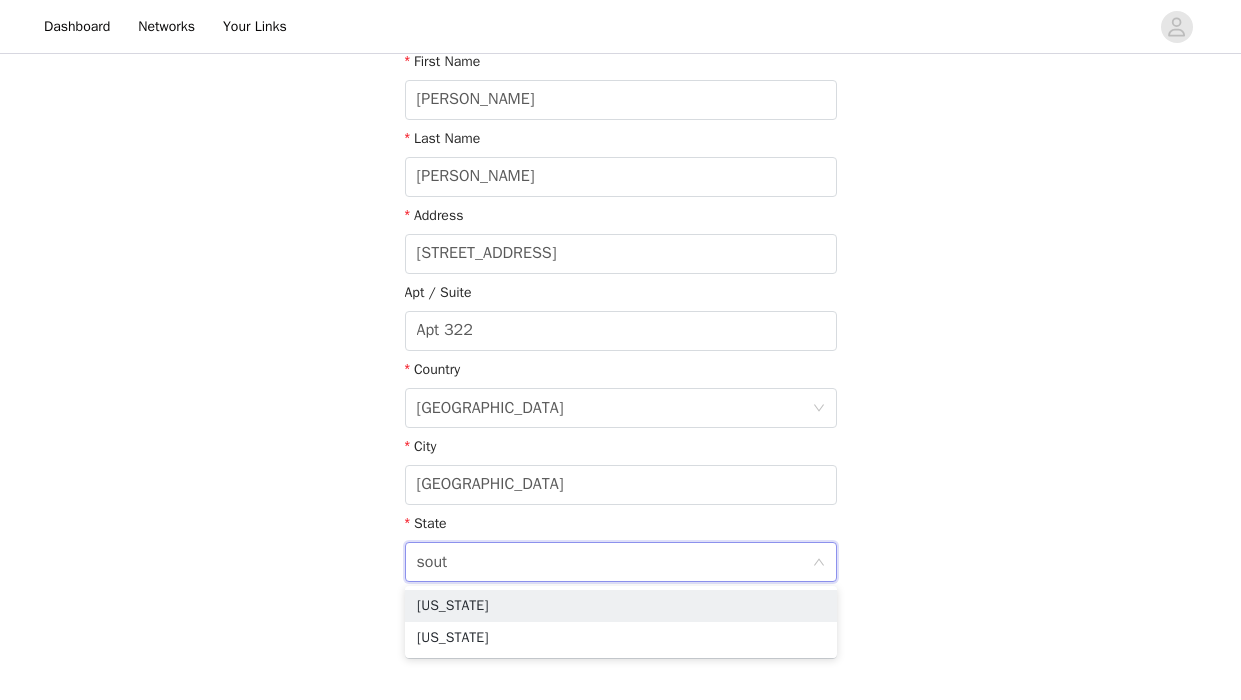 type on "south" 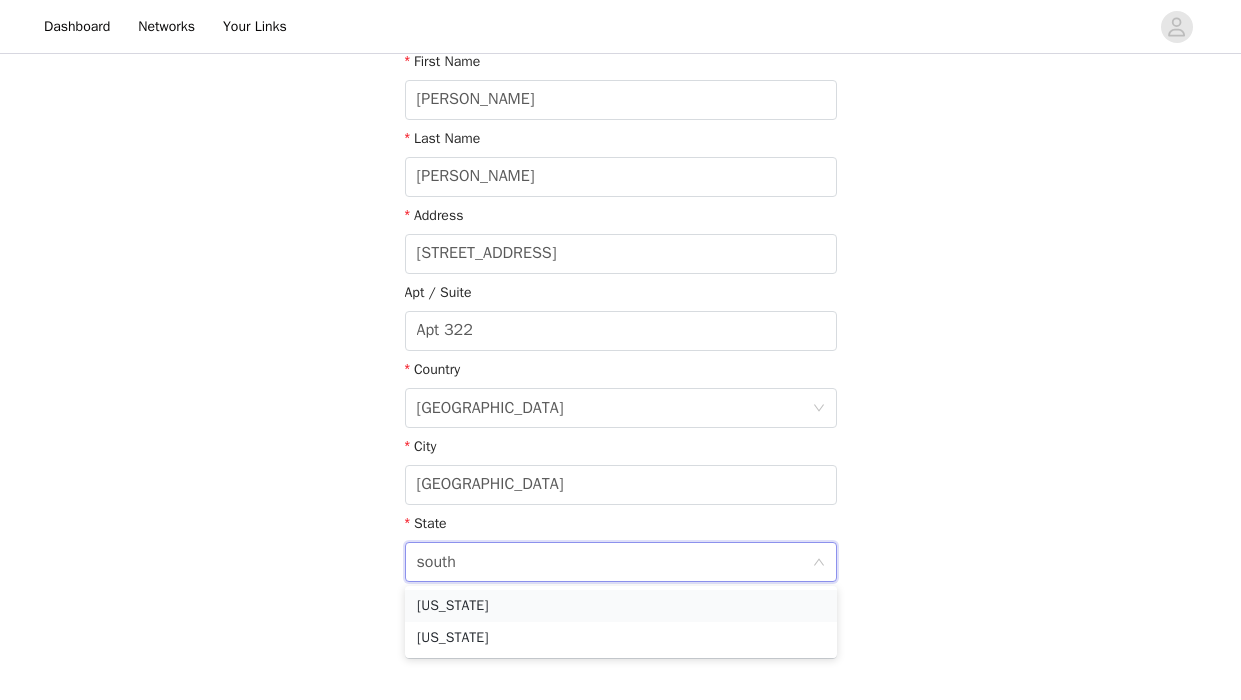 click on "[US_STATE]" at bounding box center (621, 606) 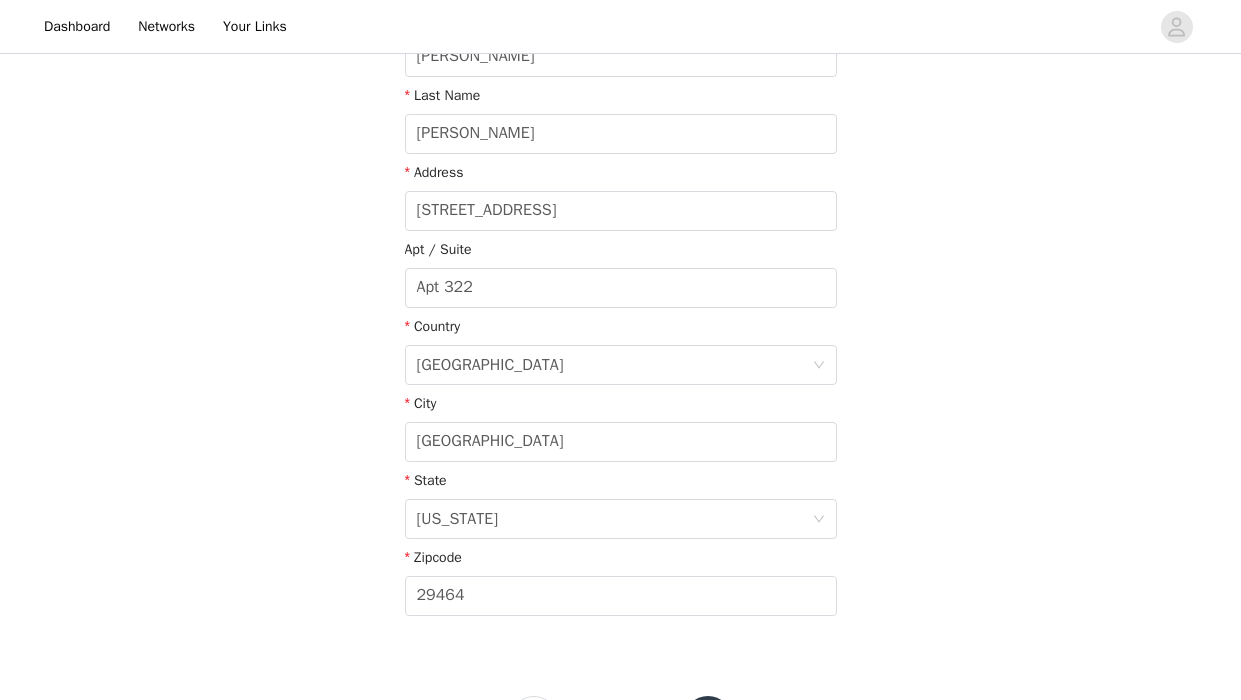 scroll, scrollTop: 513, scrollLeft: 0, axis: vertical 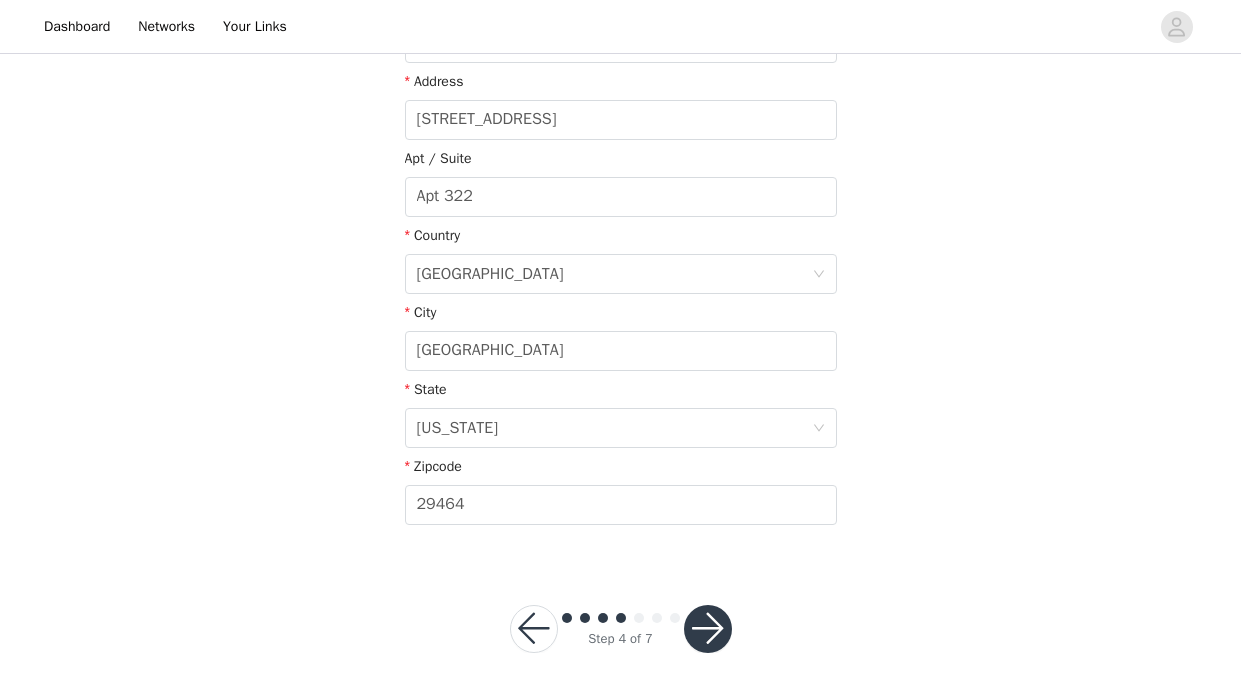 click at bounding box center [708, 629] 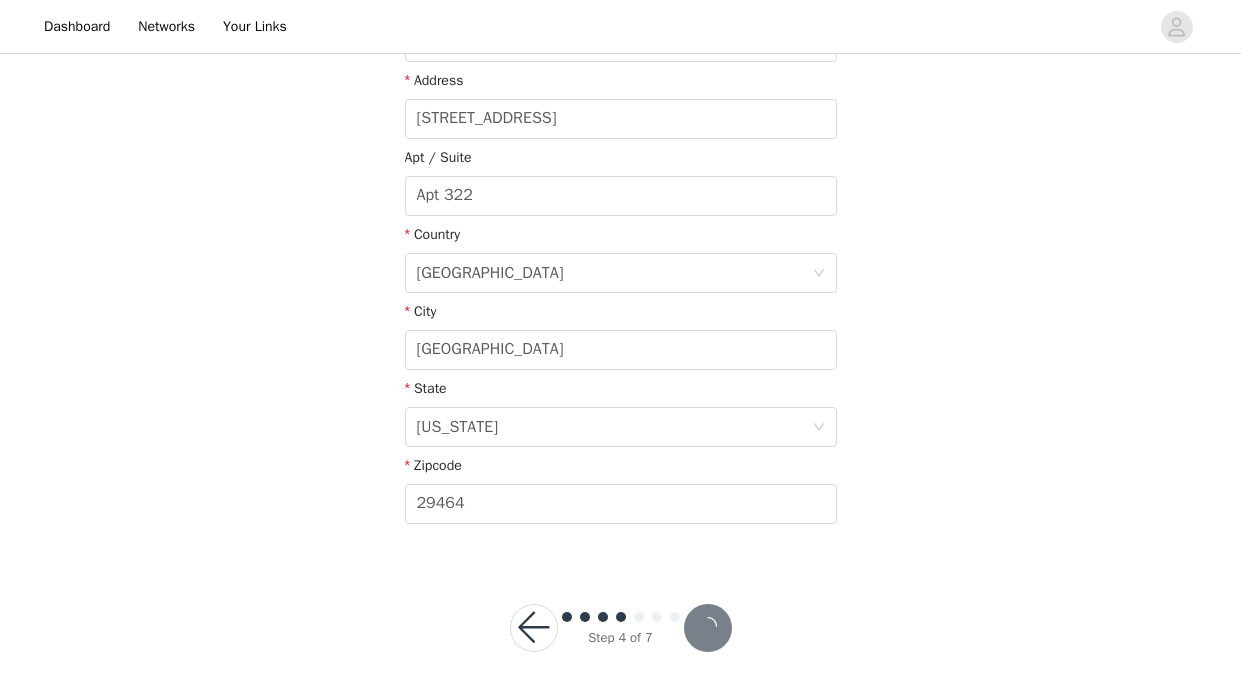 scroll, scrollTop: 439, scrollLeft: 0, axis: vertical 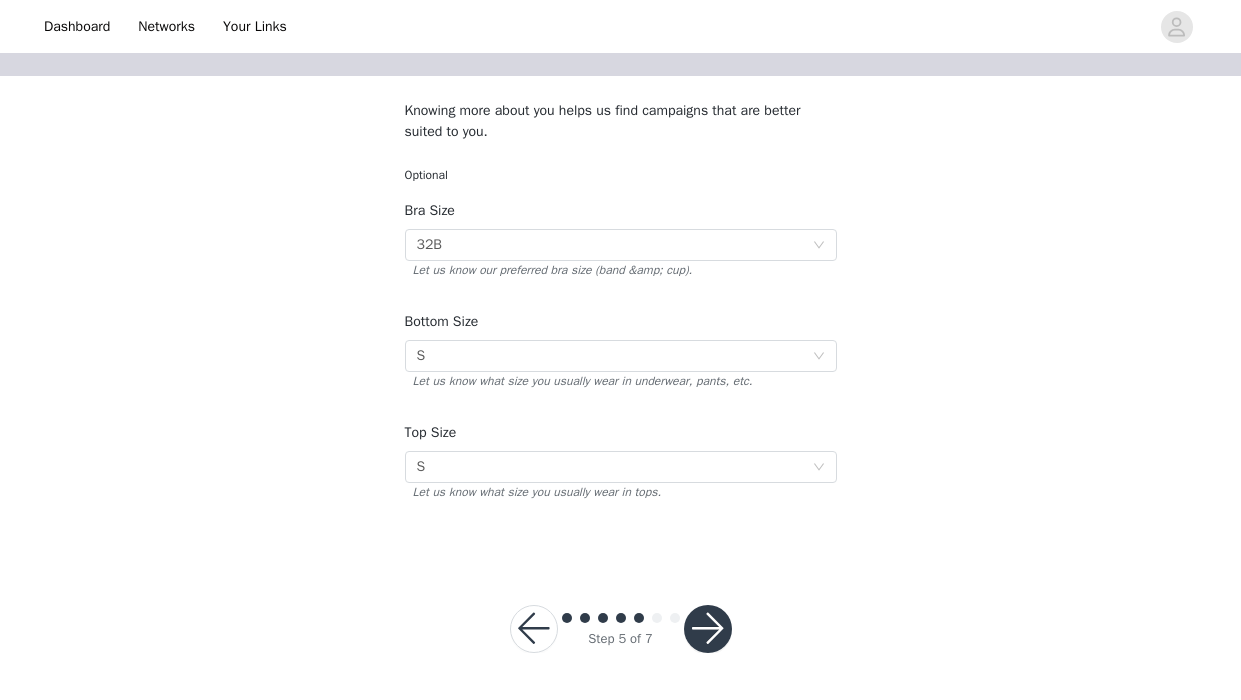 click at bounding box center [708, 629] 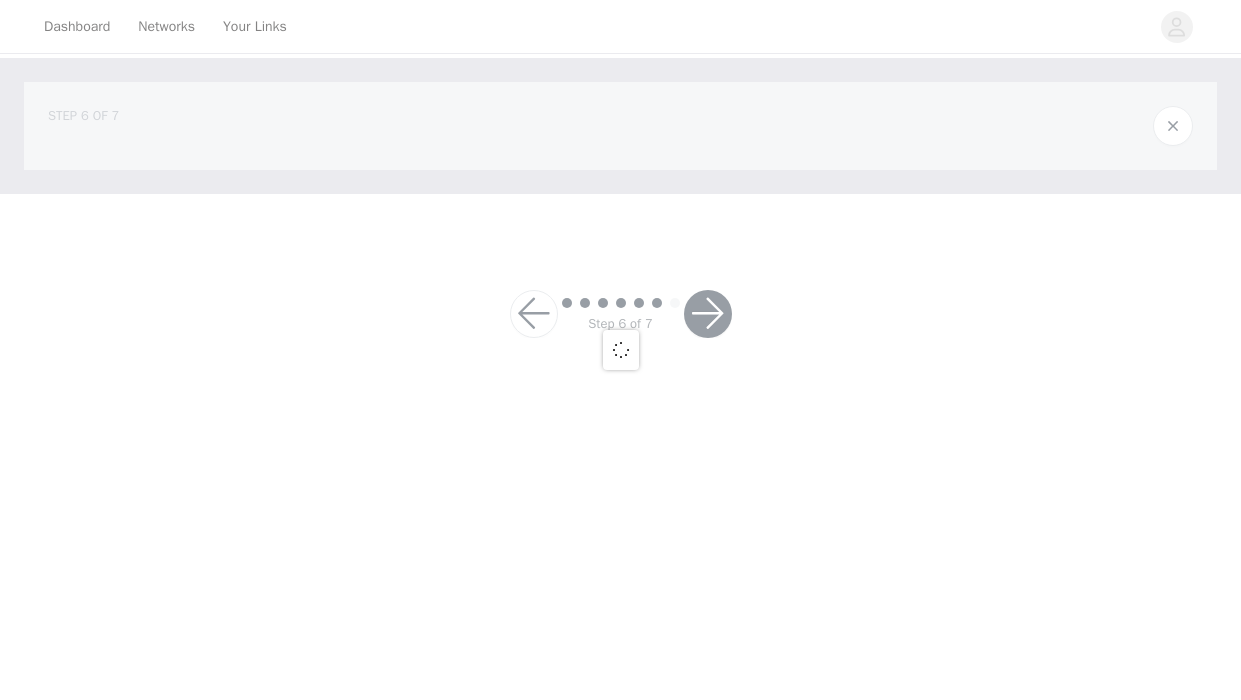 scroll, scrollTop: 0, scrollLeft: 0, axis: both 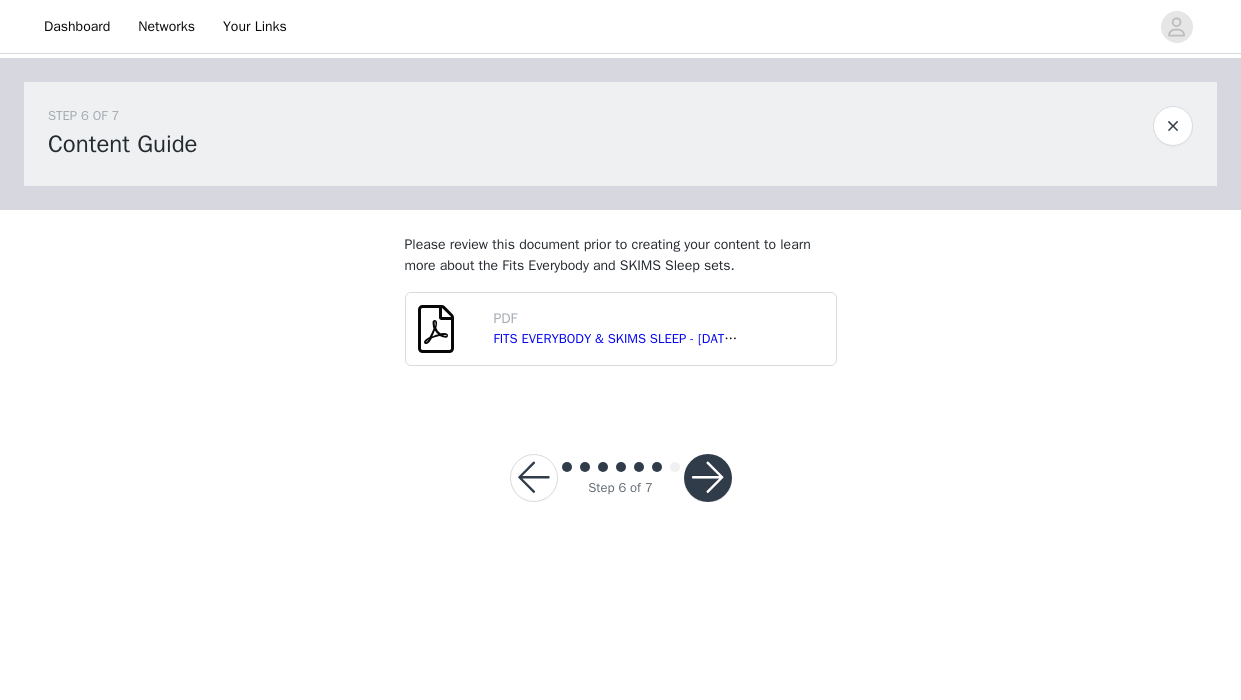 click at bounding box center (708, 478) 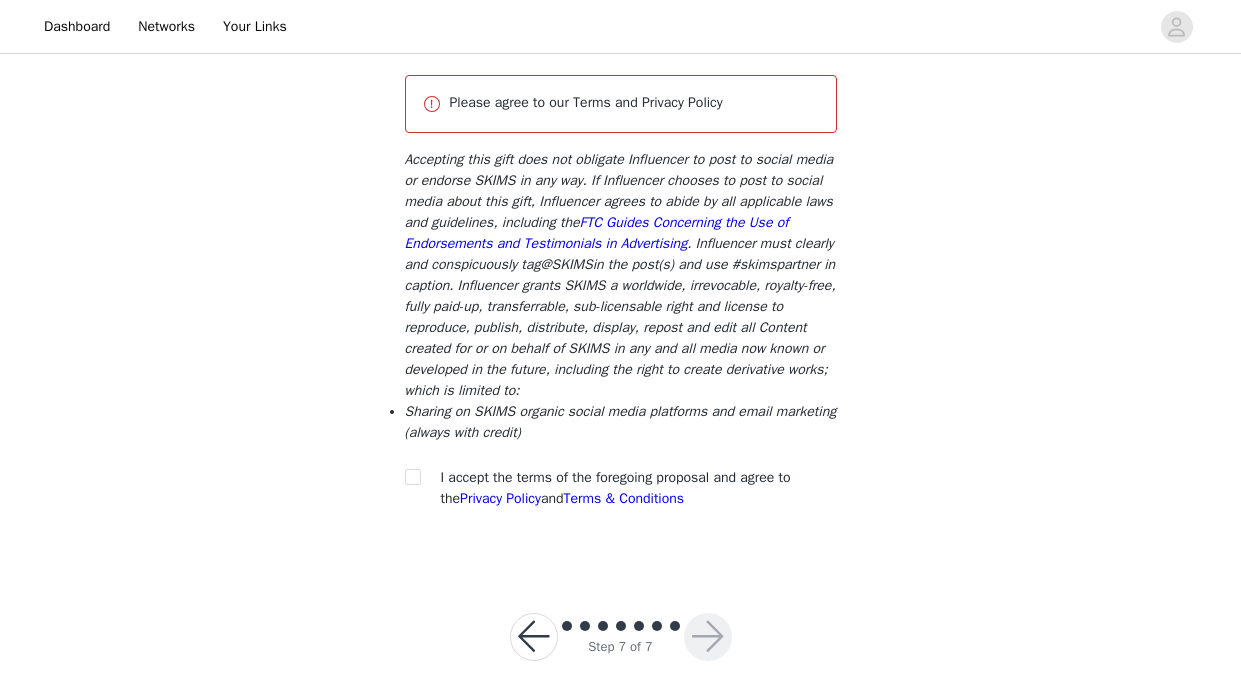 scroll, scrollTop: 233, scrollLeft: 0, axis: vertical 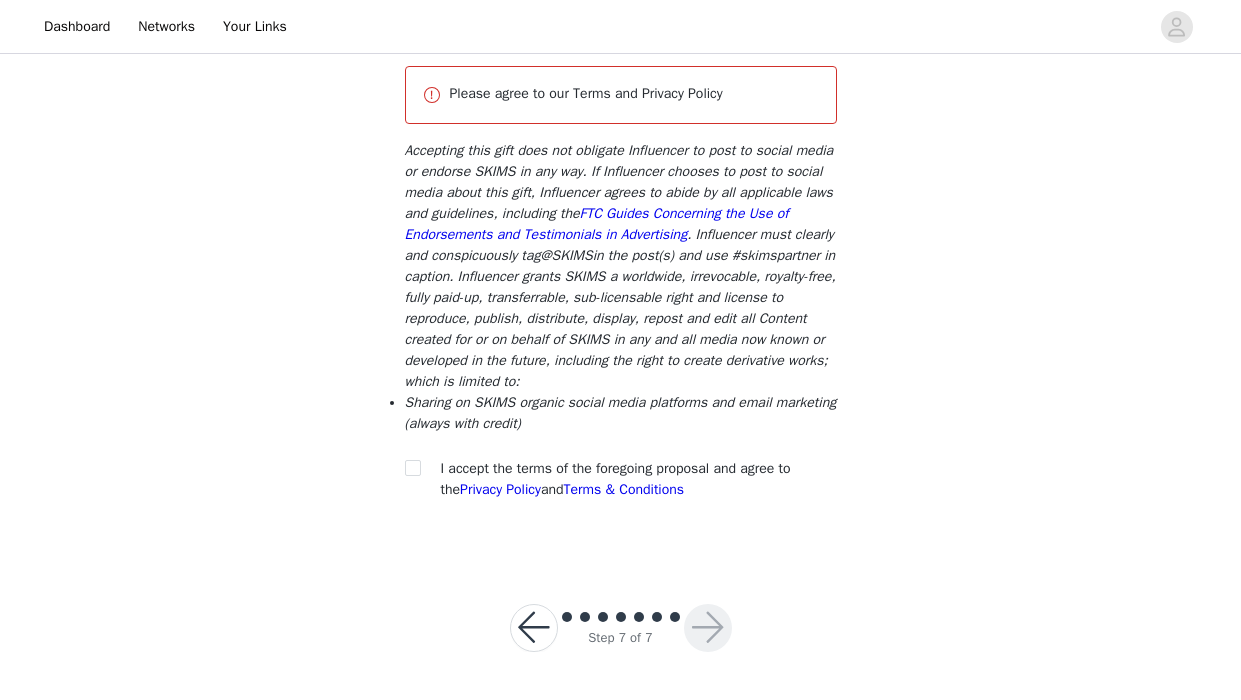 click on "Please agree to these Content Rights to participate.         Please agree to our Terms and Privacy Policy     Accepting this gift does not obligate Influencer to post to social media or endorse SKIMS in any way. If Influencer chooses to post to social media about this gift, Influencer agrees to abide by all applicable laws and guidelines, including the  FTC Guides Concerning the Use of Endorsements and Testimonials in Advertising . Influencer must clearly and conspicuously tag  @SKIMS  in the post(s) and use #skimspartner in caption. Influencer grants SKIMS a worldwide, irrevocable, royalty-free, fully paid-up, transferrable, sub-licensable right and license to reproduce, publish, distribute, display, repost and edit all Content created for or on behalf of SKIMS in any and all media now known or developed in the future, including the right to create derivative works; which is limited to:
Sharing on SKIMS organic social media platforms and email marketing (always with credit)
Privacy Policy" at bounding box center (621, 276) 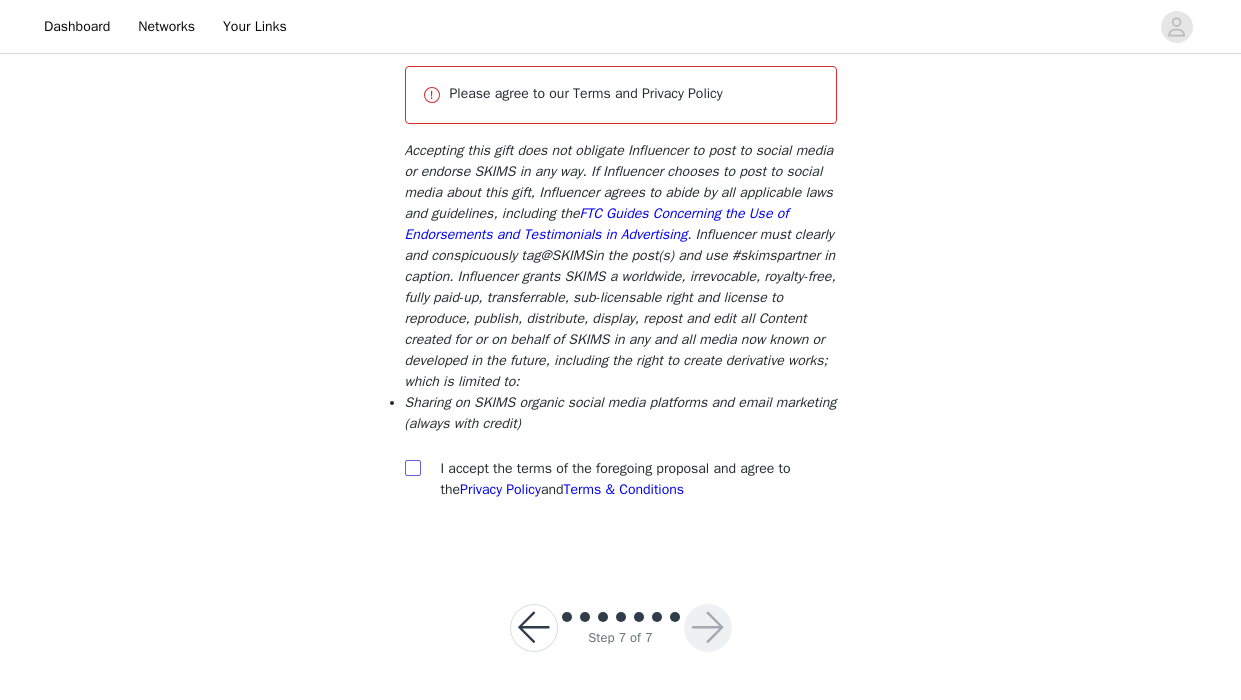 click at bounding box center (412, 467) 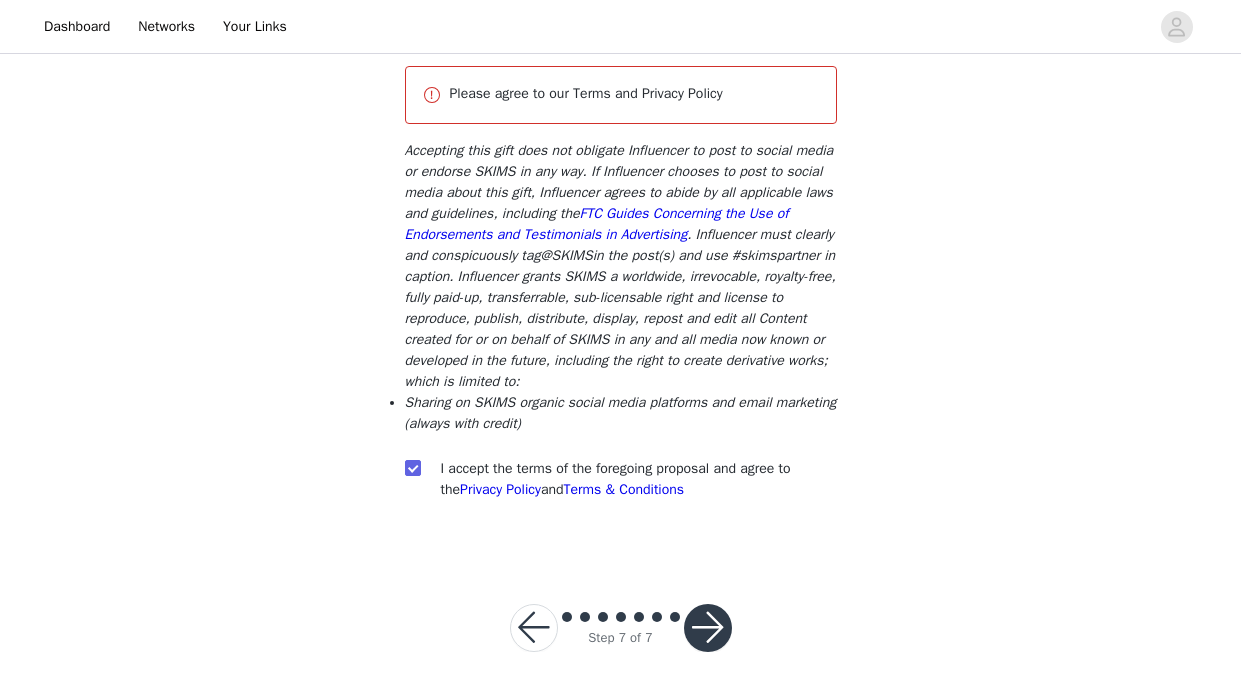 click at bounding box center (708, 628) 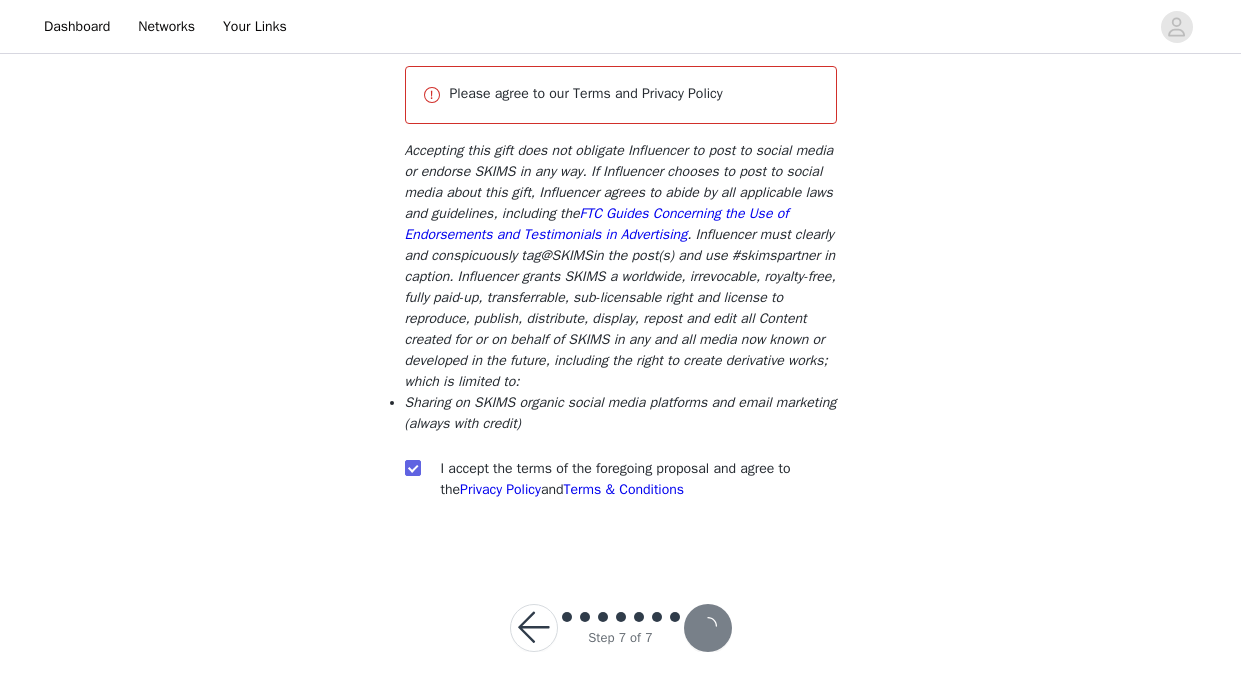 scroll, scrollTop: 159, scrollLeft: 0, axis: vertical 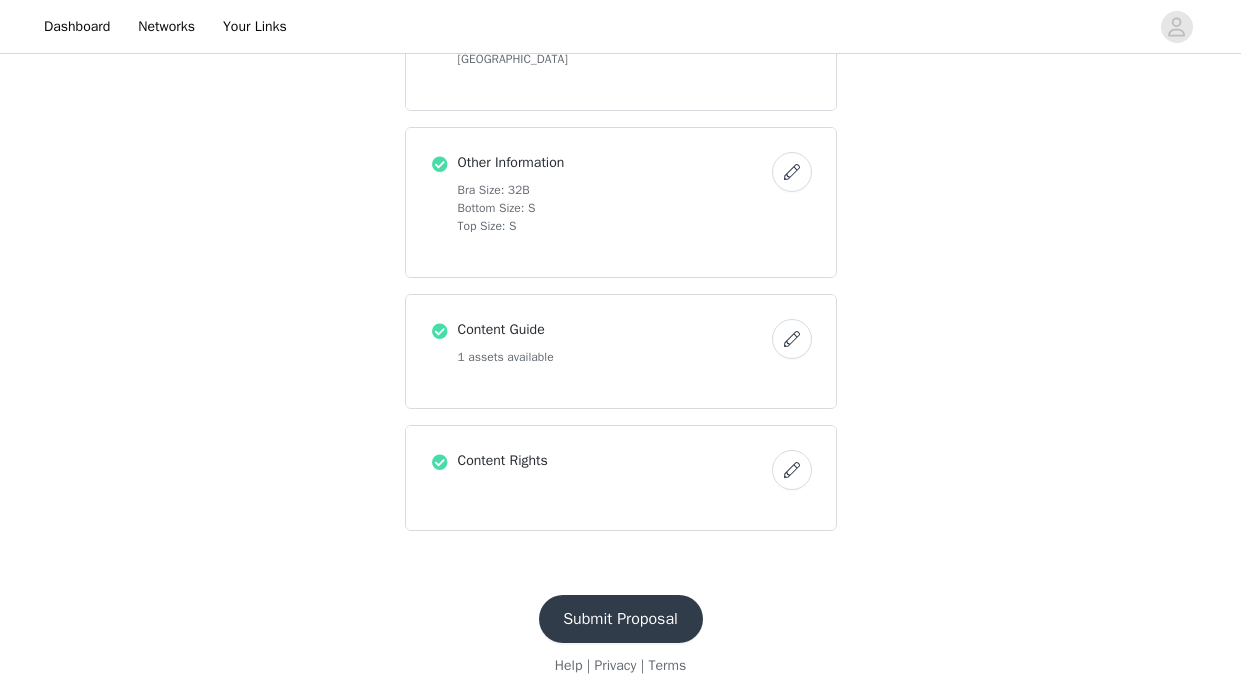 click on "Submit Proposal" at bounding box center [621, 619] 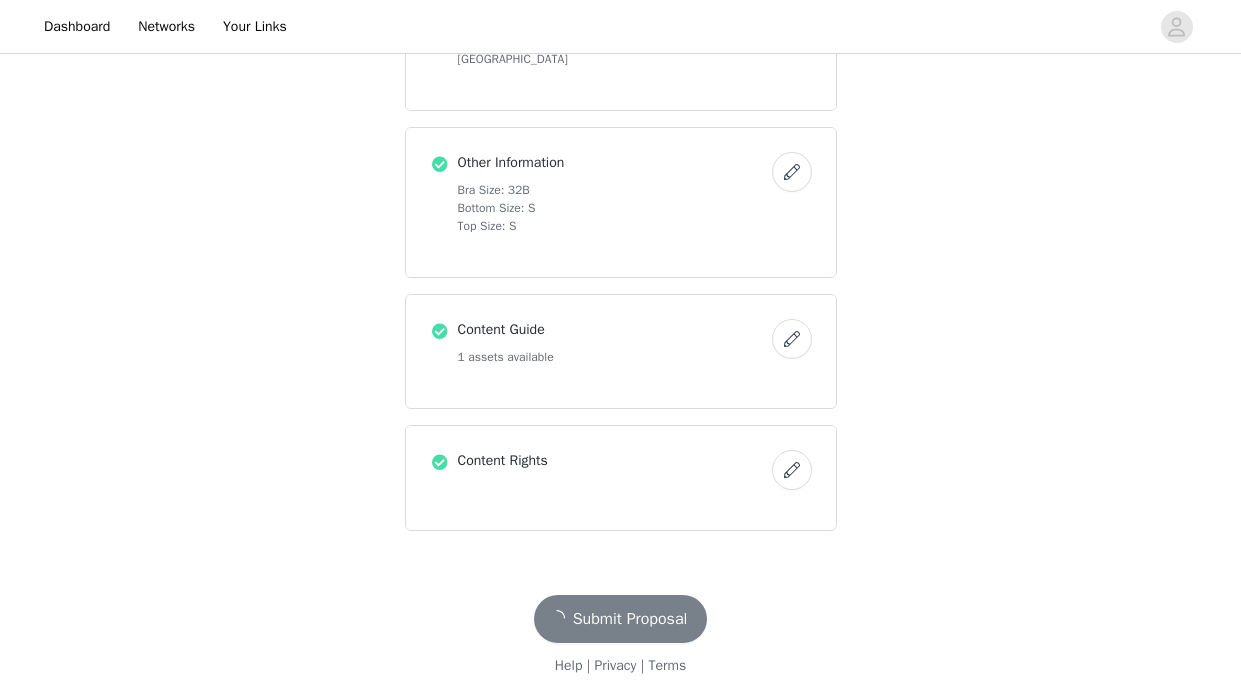 scroll, scrollTop: 0, scrollLeft: 0, axis: both 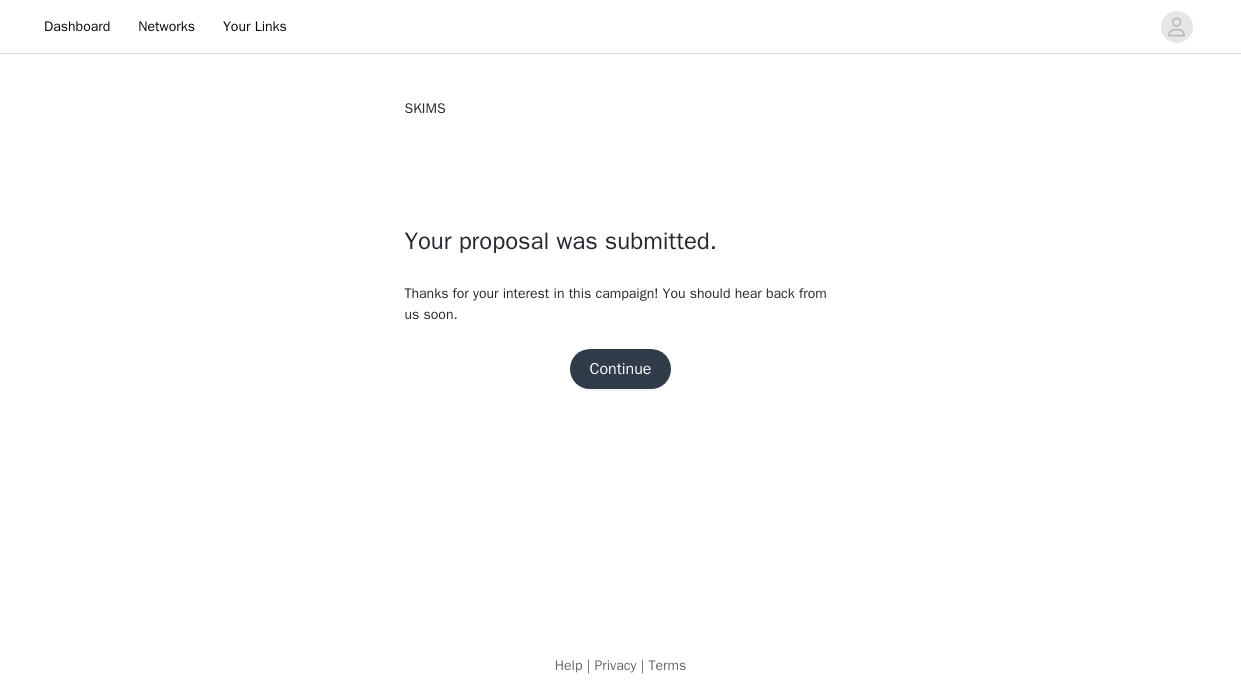 click on "Continue" at bounding box center (621, 369) 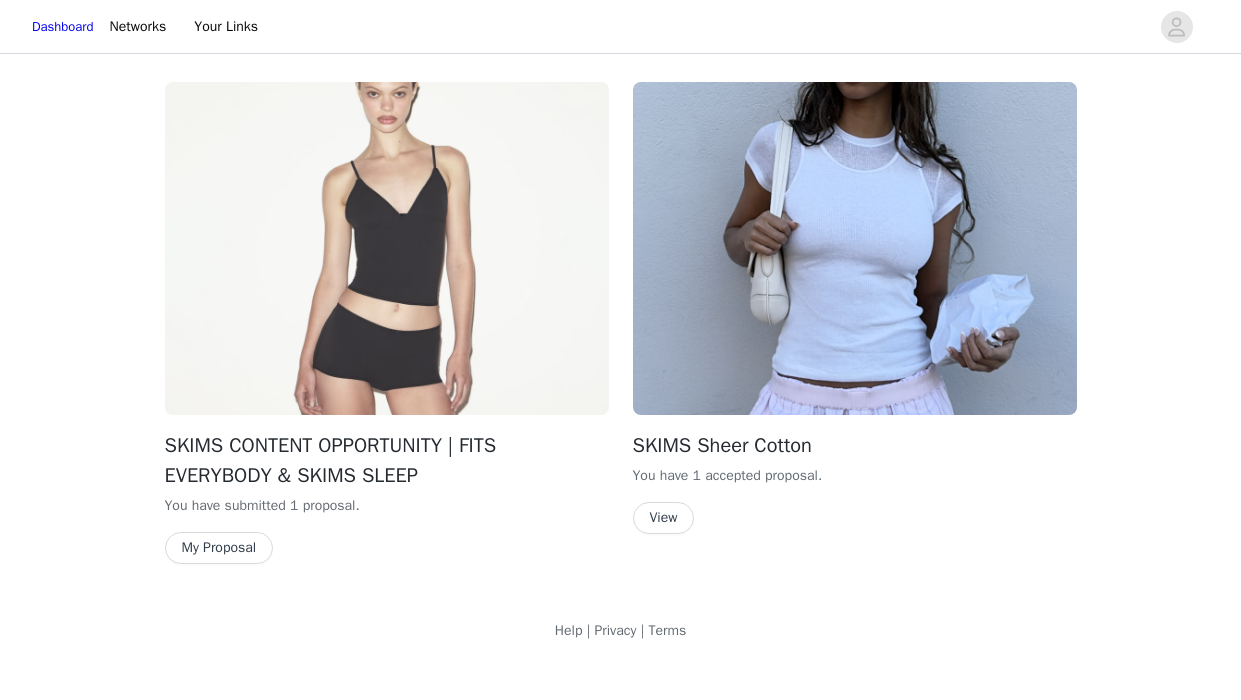 scroll, scrollTop: 0, scrollLeft: 0, axis: both 